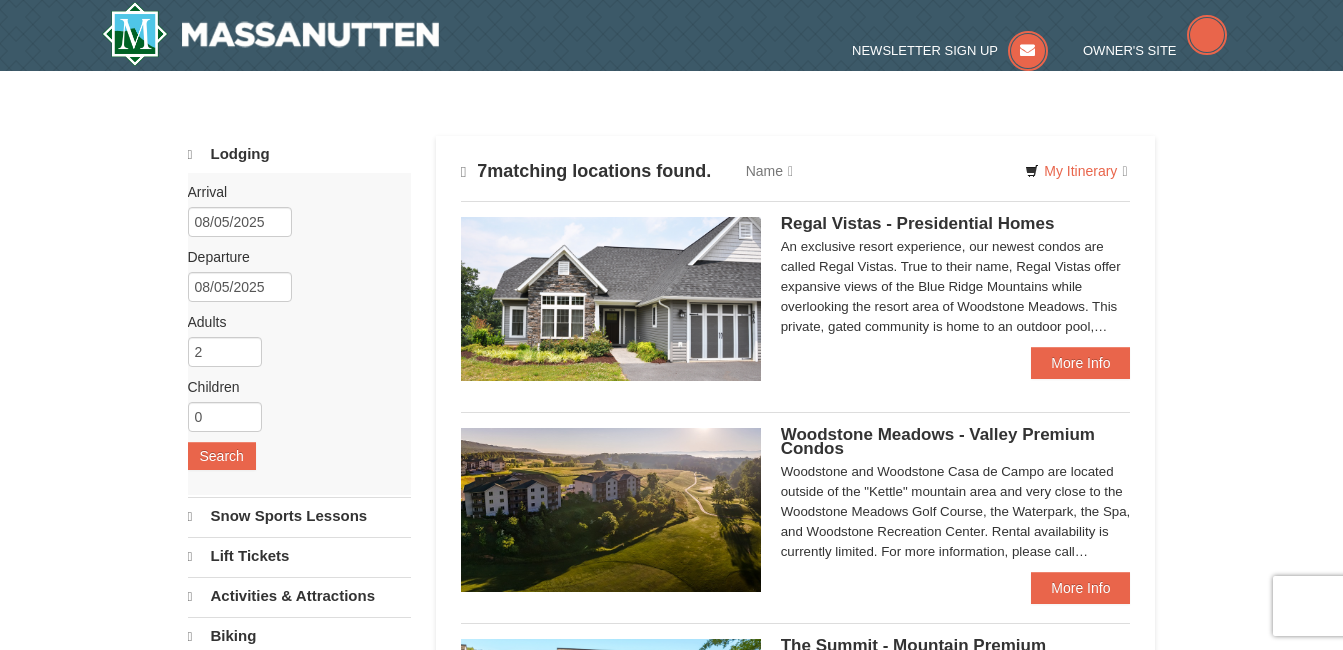 scroll, scrollTop: 0, scrollLeft: 0, axis: both 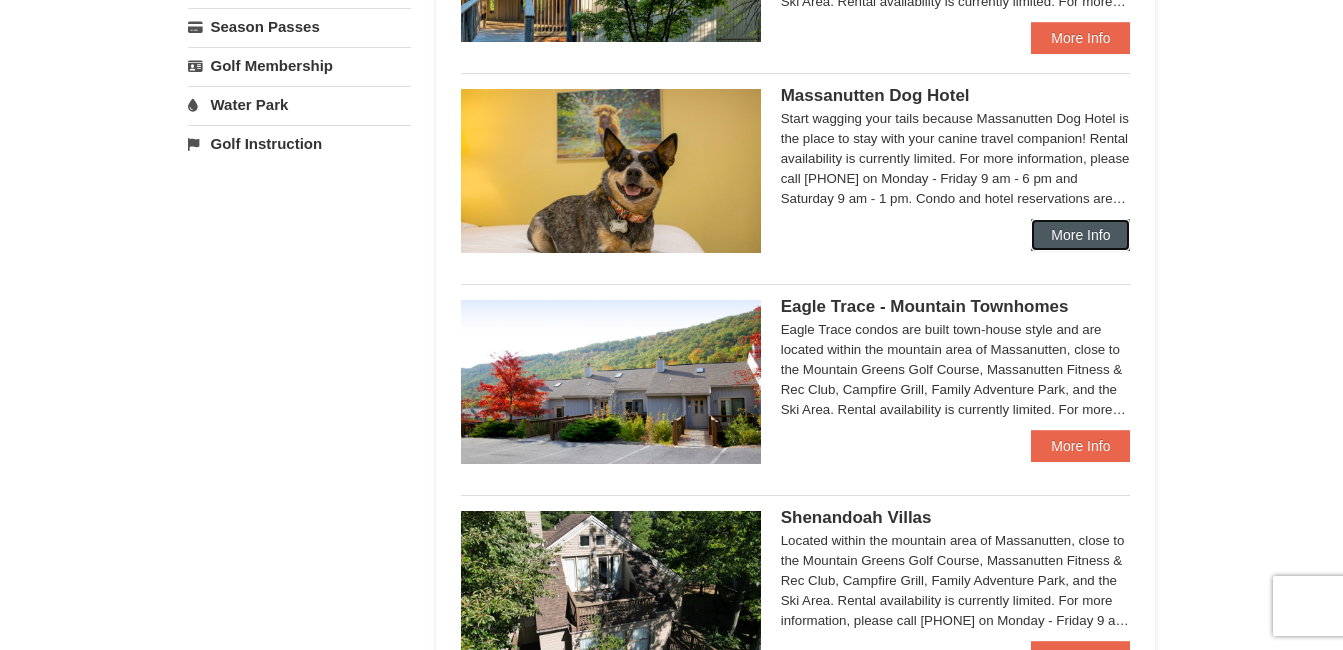 click on "More Info" at bounding box center (1080, 235) 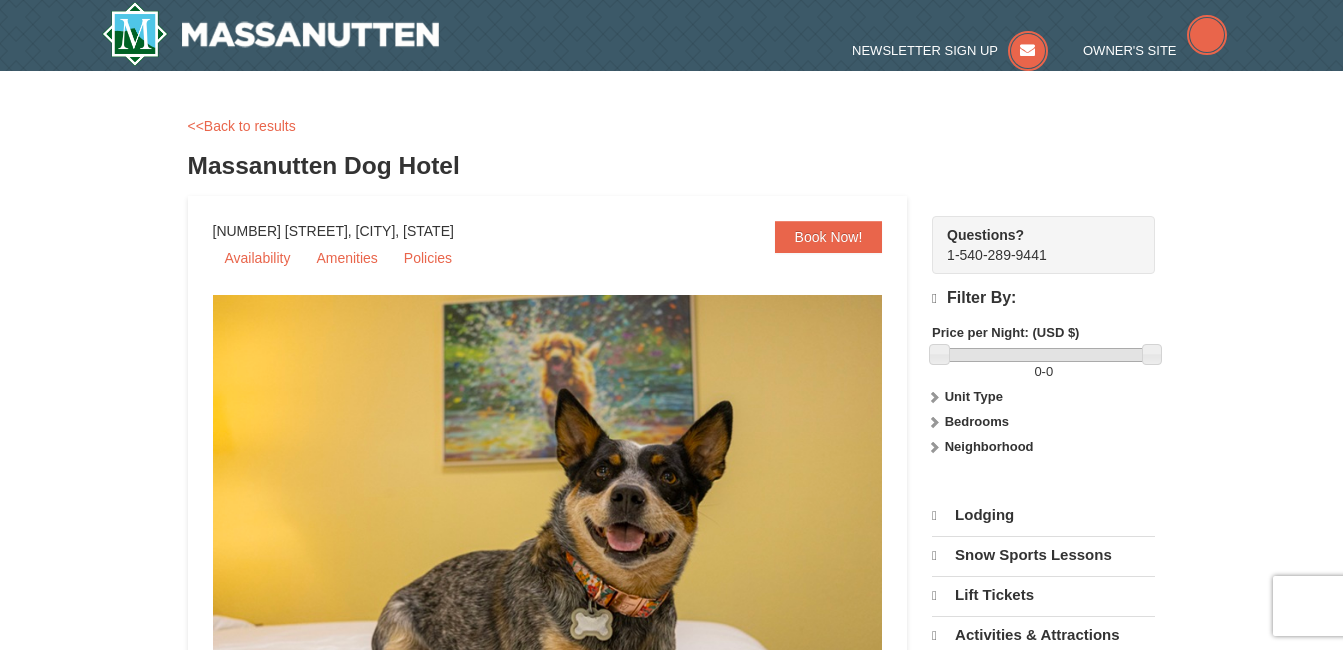 scroll, scrollTop: 0, scrollLeft: 0, axis: both 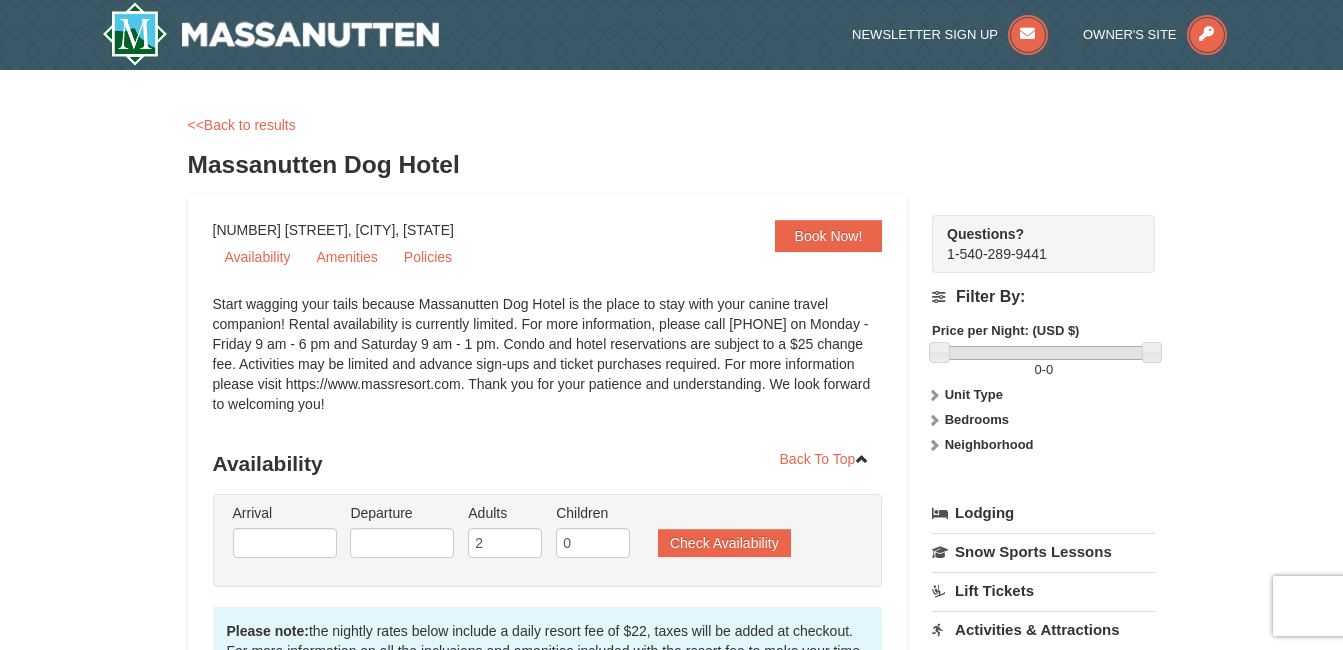 click on "×
<<Back to results
Massanutten Dog Hotel
Book Now!
[NUMBER] [STREET],
[CITY],
[STATE]
Availability
Amenities
Policies
‹" at bounding box center (671, 597) 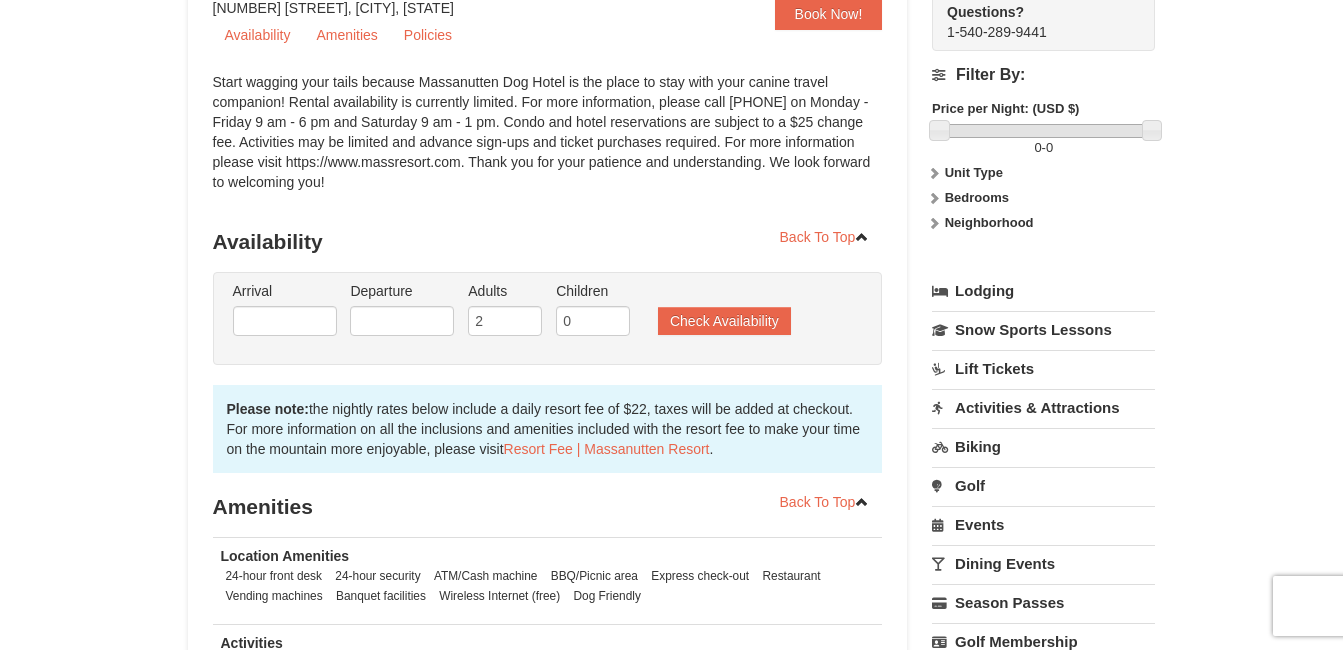 scroll, scrollTop: 240, scrollLeft: 0, axis: vertical 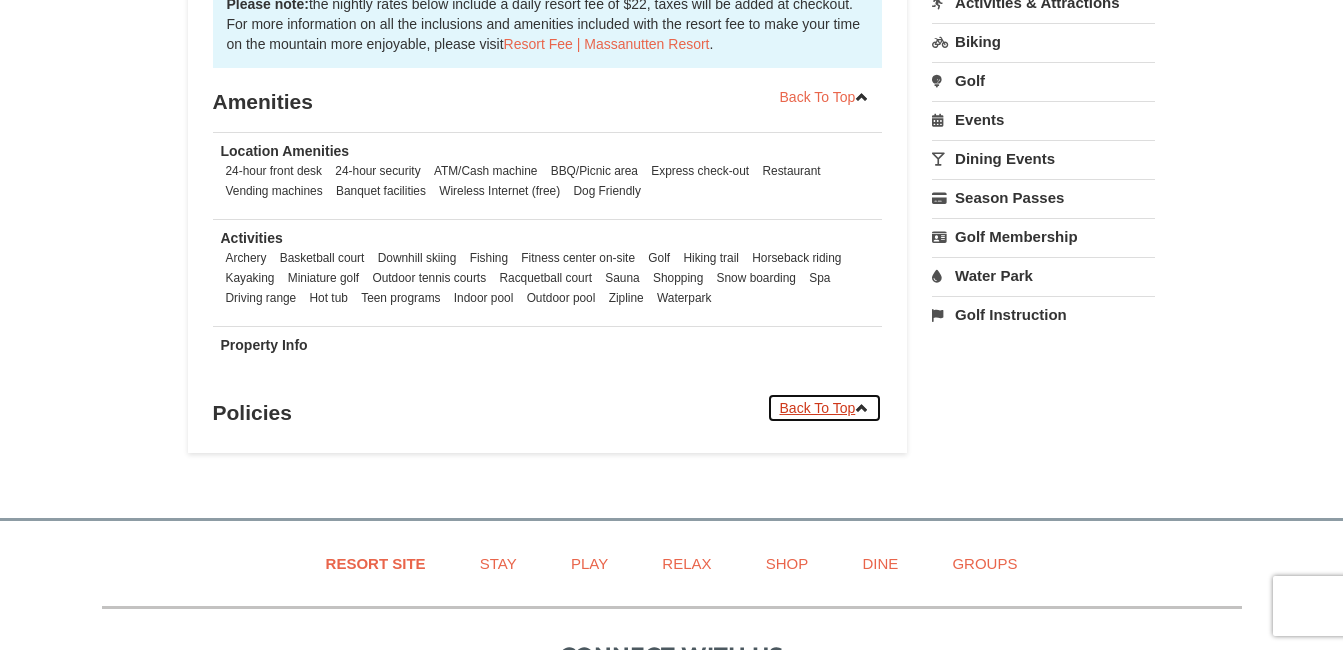 click at bounding box center [862, 408] 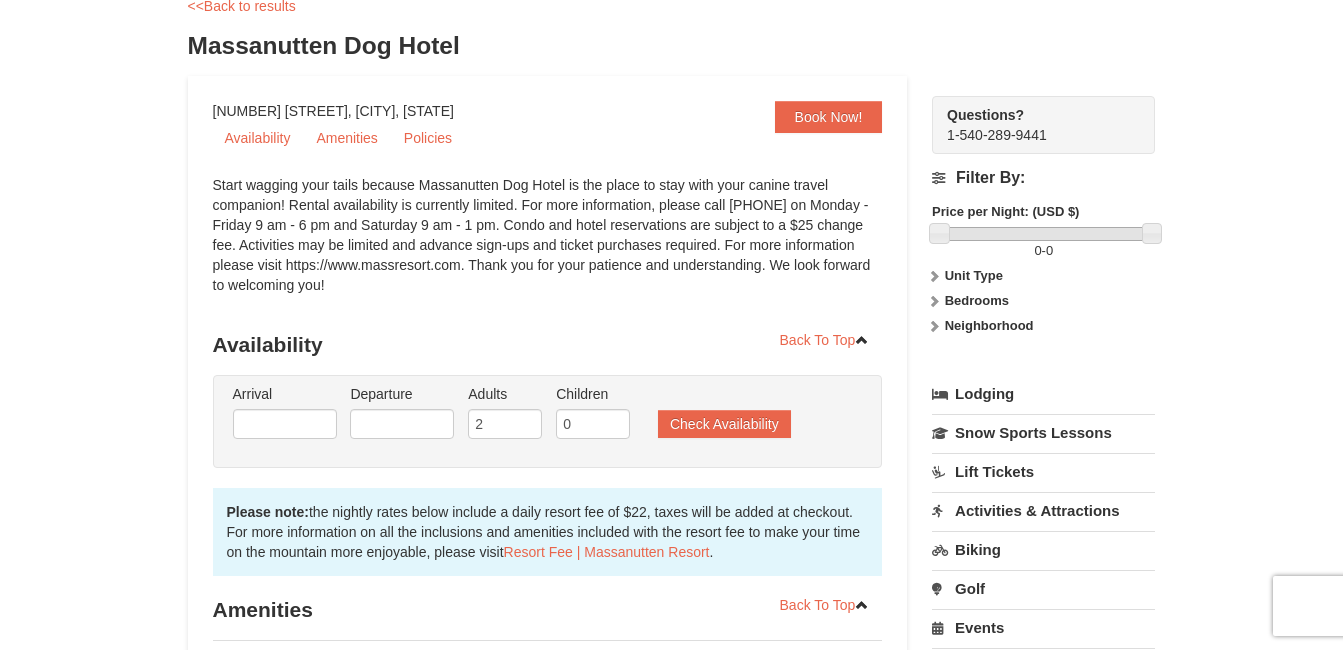scroll, scrollTop: 115, scrollLeft: 0, axis: vertical 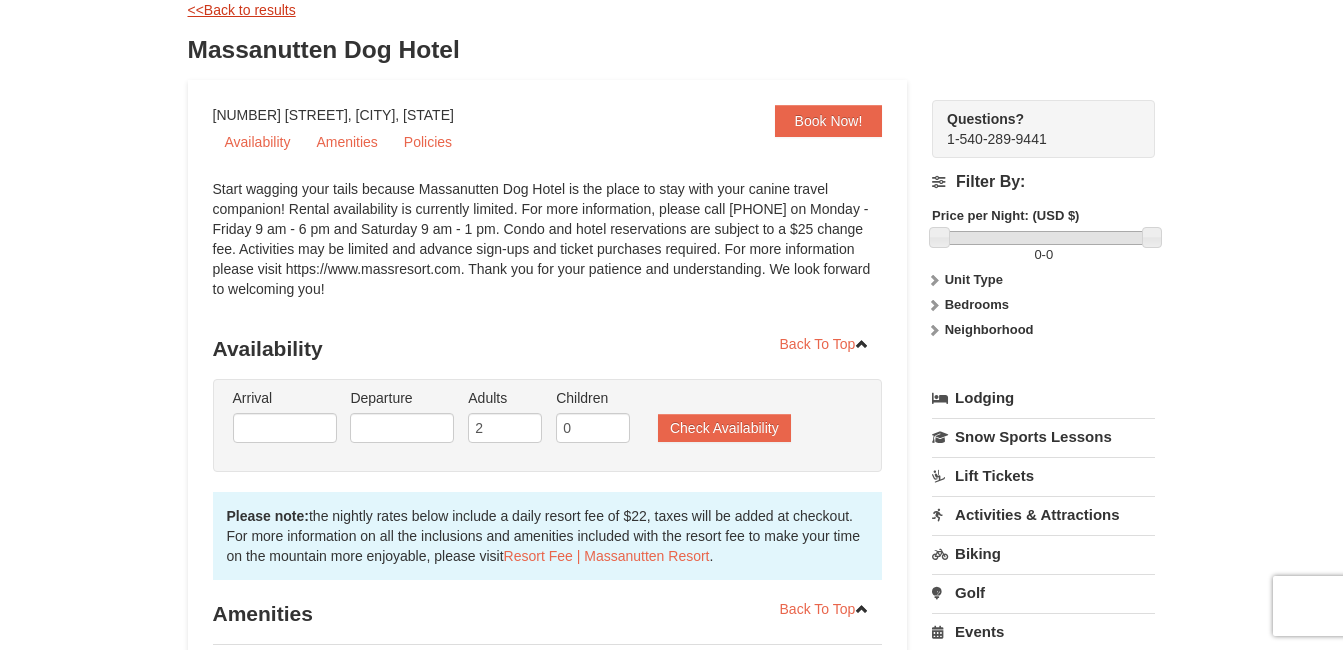 click on "<<Back to results" at bounding box center (242, 10) 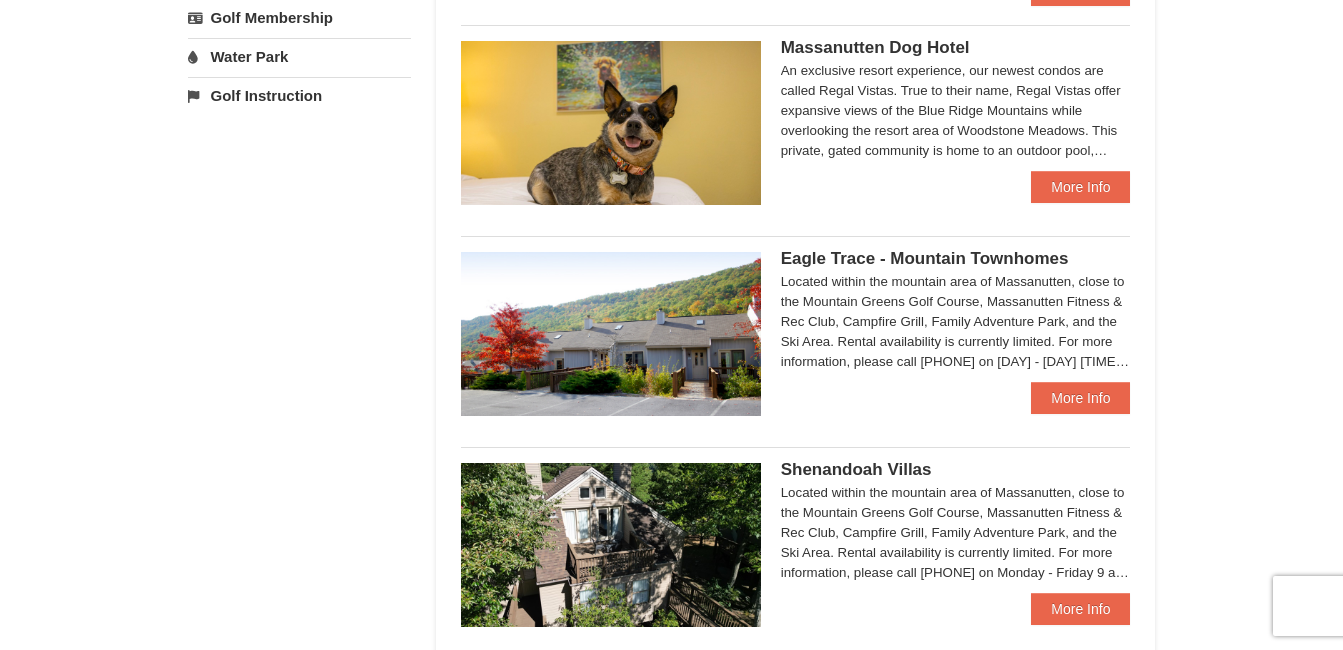 scroll, scrollTop: 807, scrollLeft: 0, axis: vertical 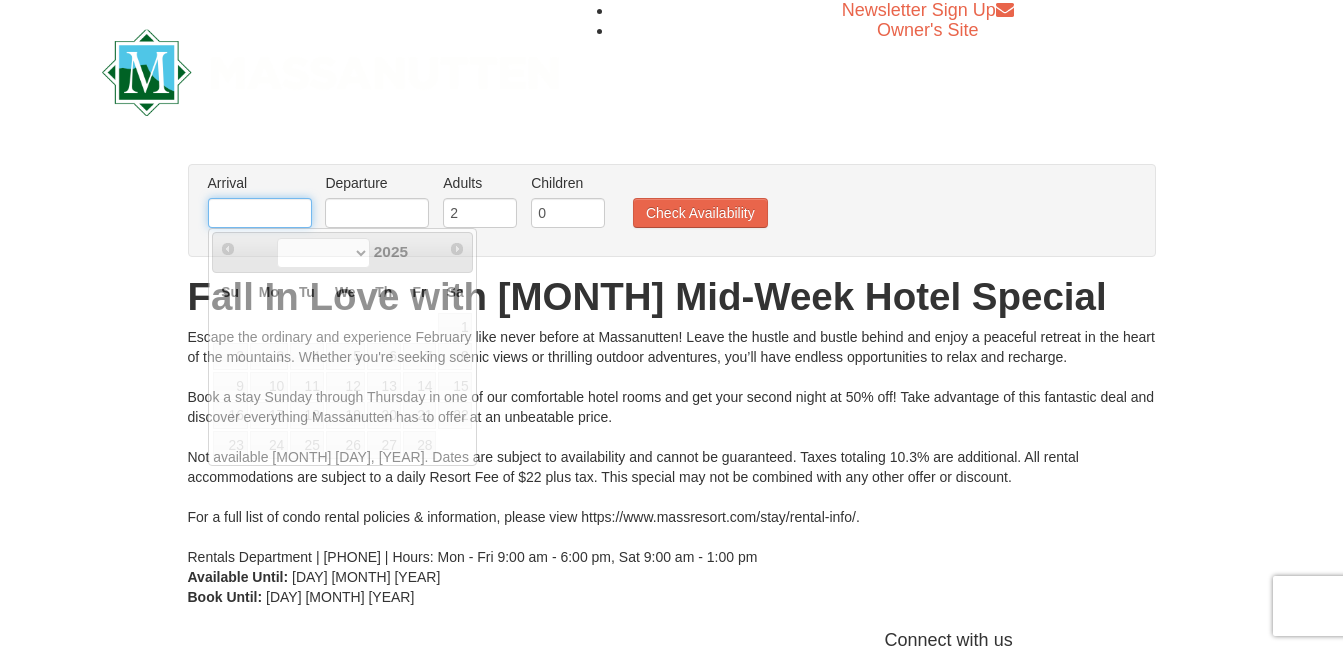 click at bounding box center [260, 213] 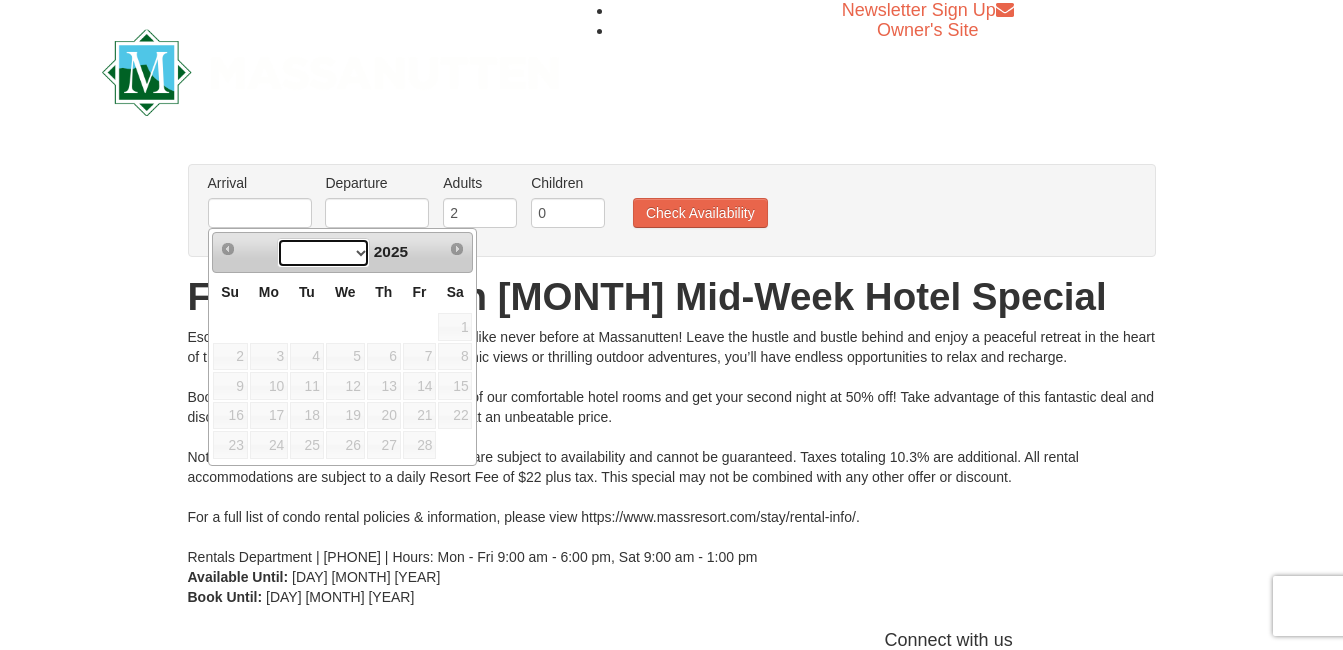 click at bounding box center [323, 253] 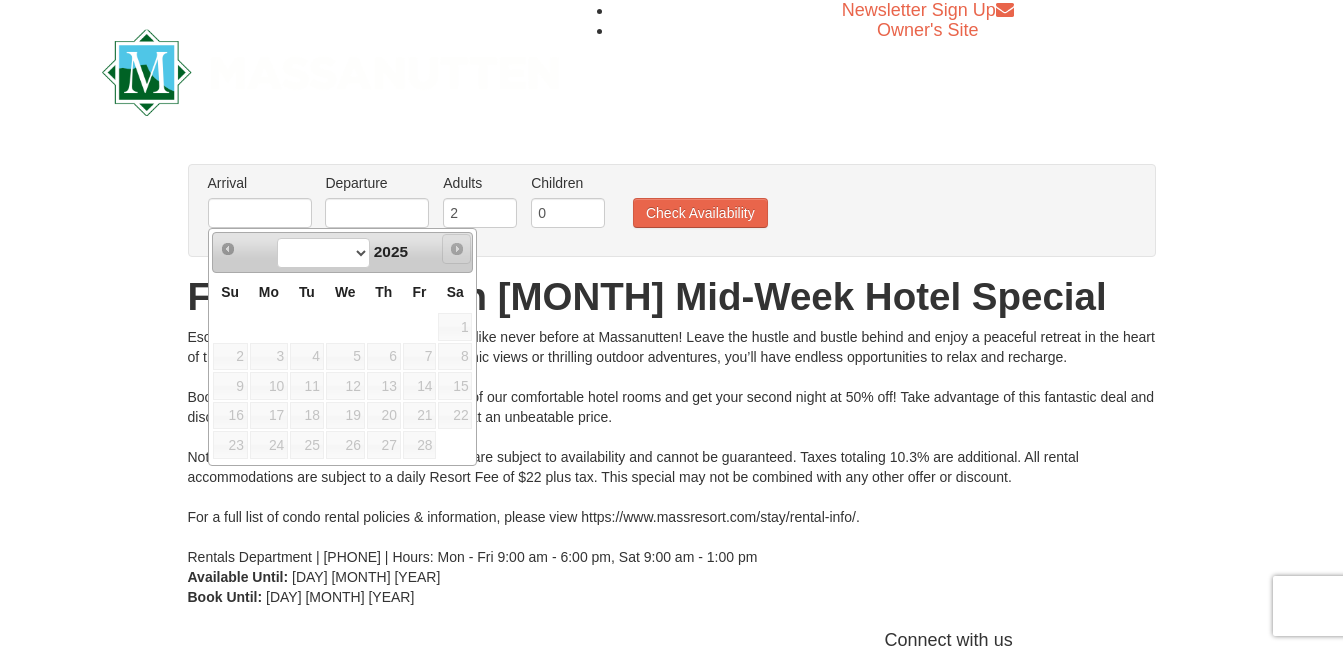 click on "Next" at bounding box center [457, 249] 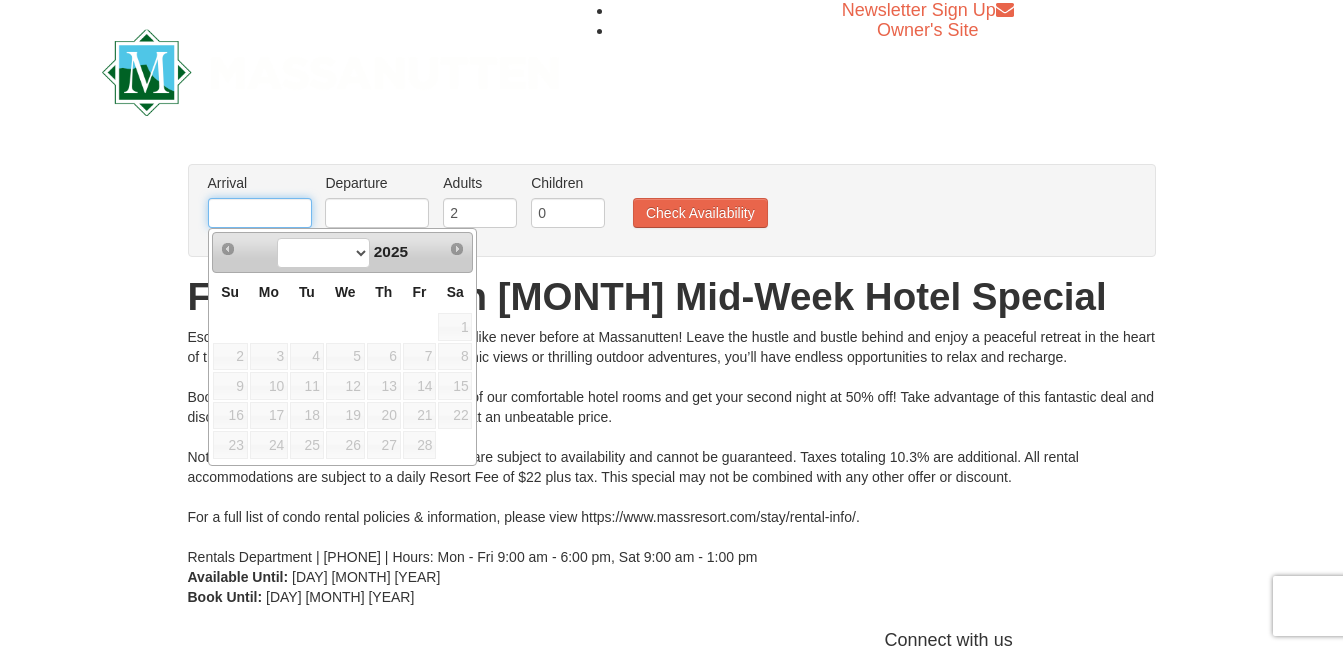 click at bounding box center (260, 213) 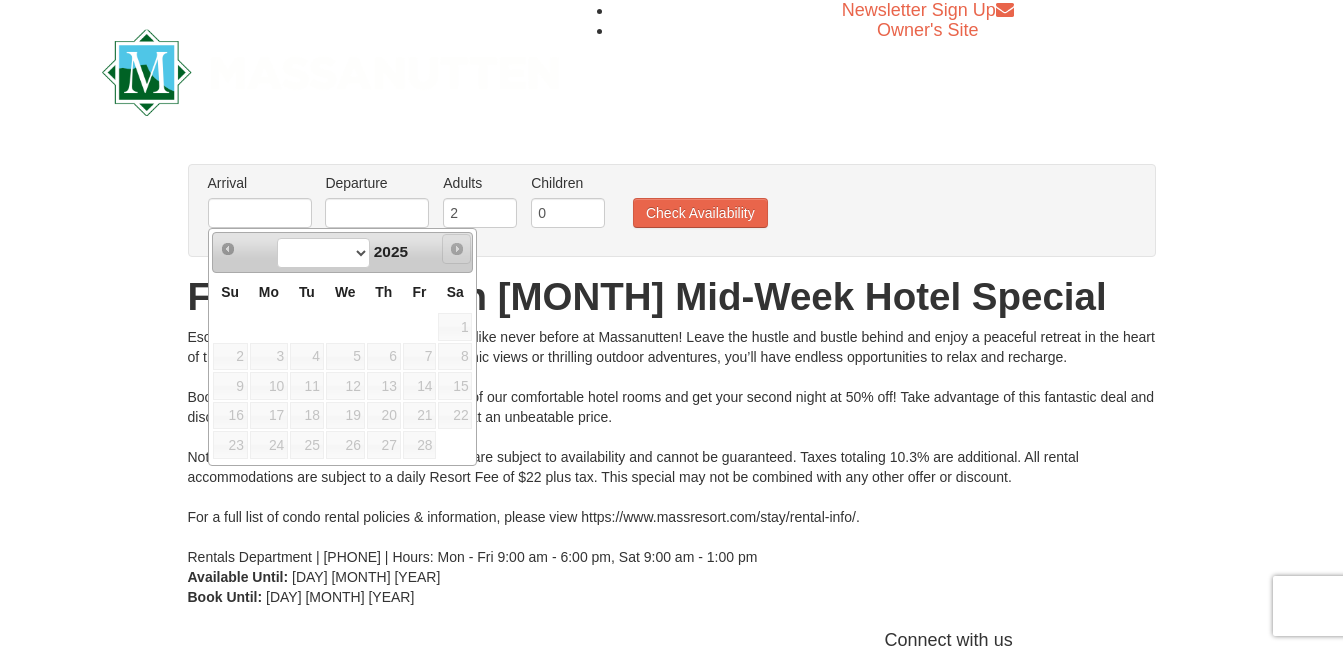 click on "Next" at bounding box center [457, 249] 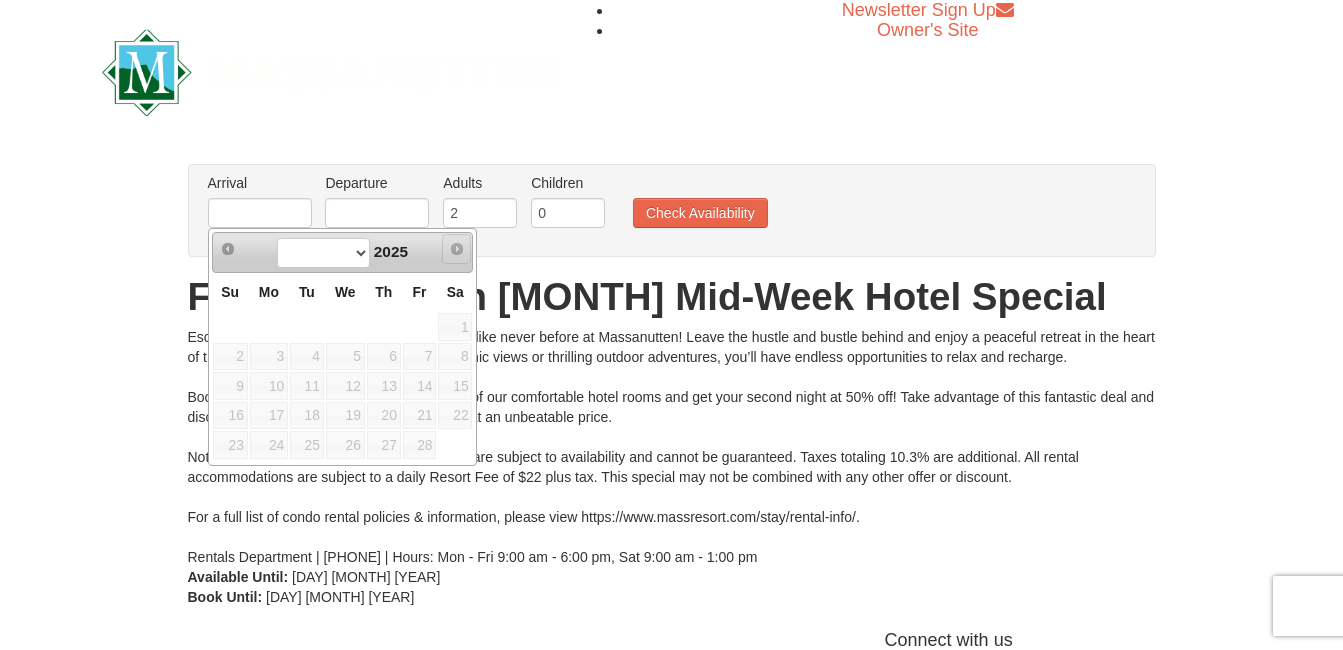 click on "Next" at bounding box center [457, 249] 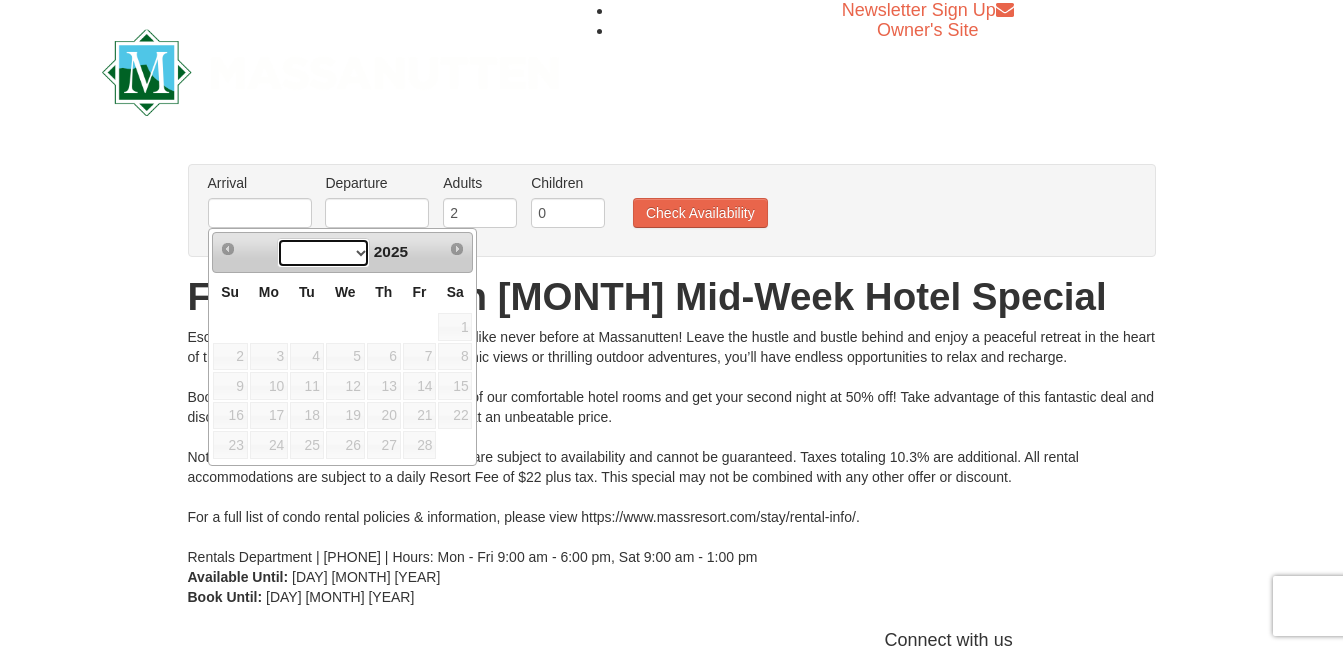 click at bounding box center [323, 253] 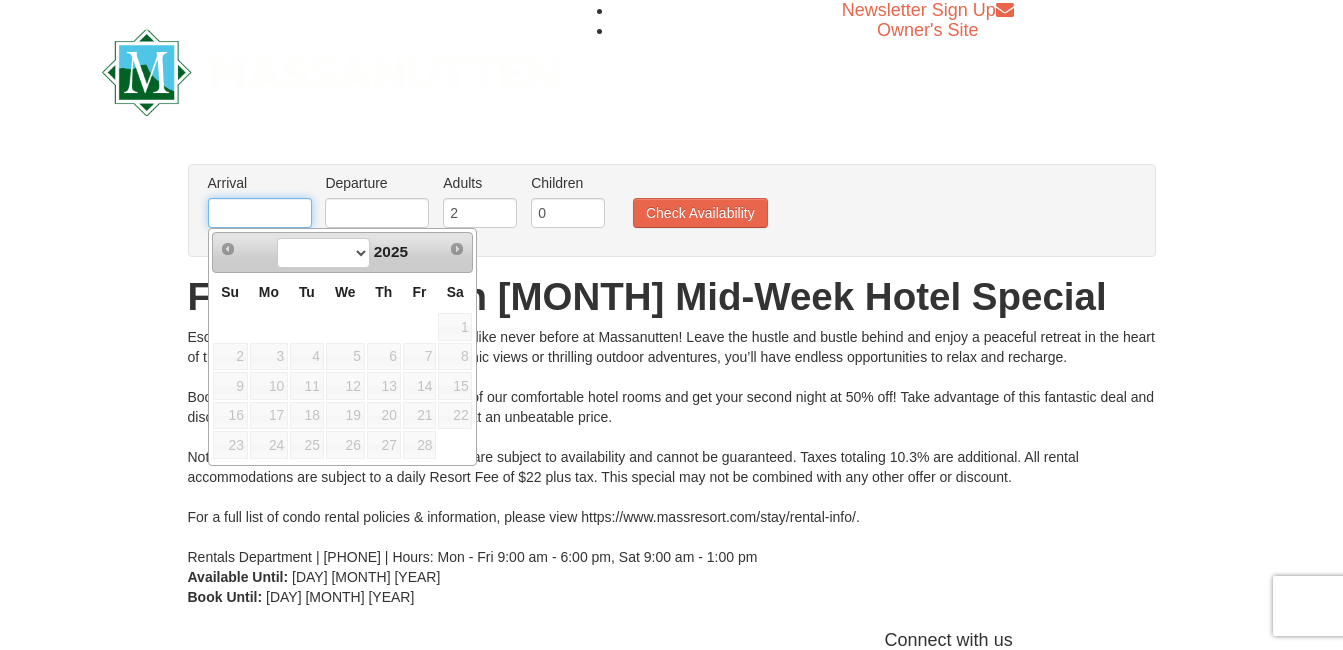 click at bounding box center [260, 213] 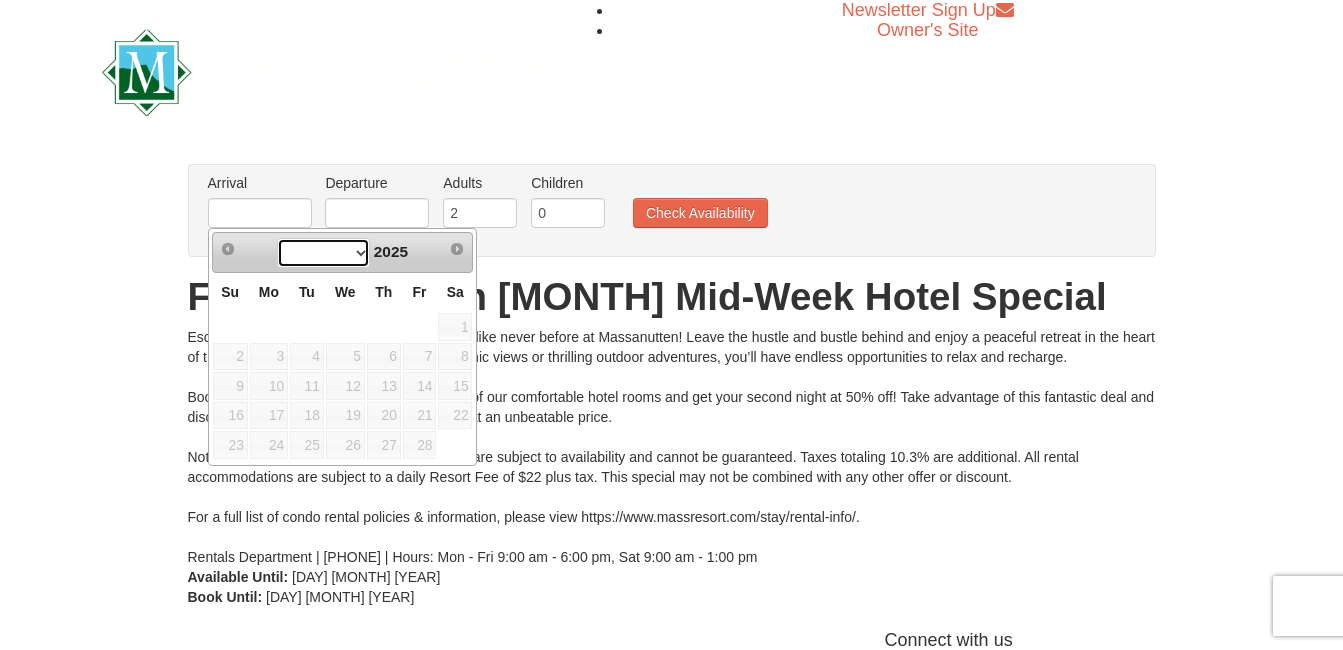 click at bounding box center (323, 253) 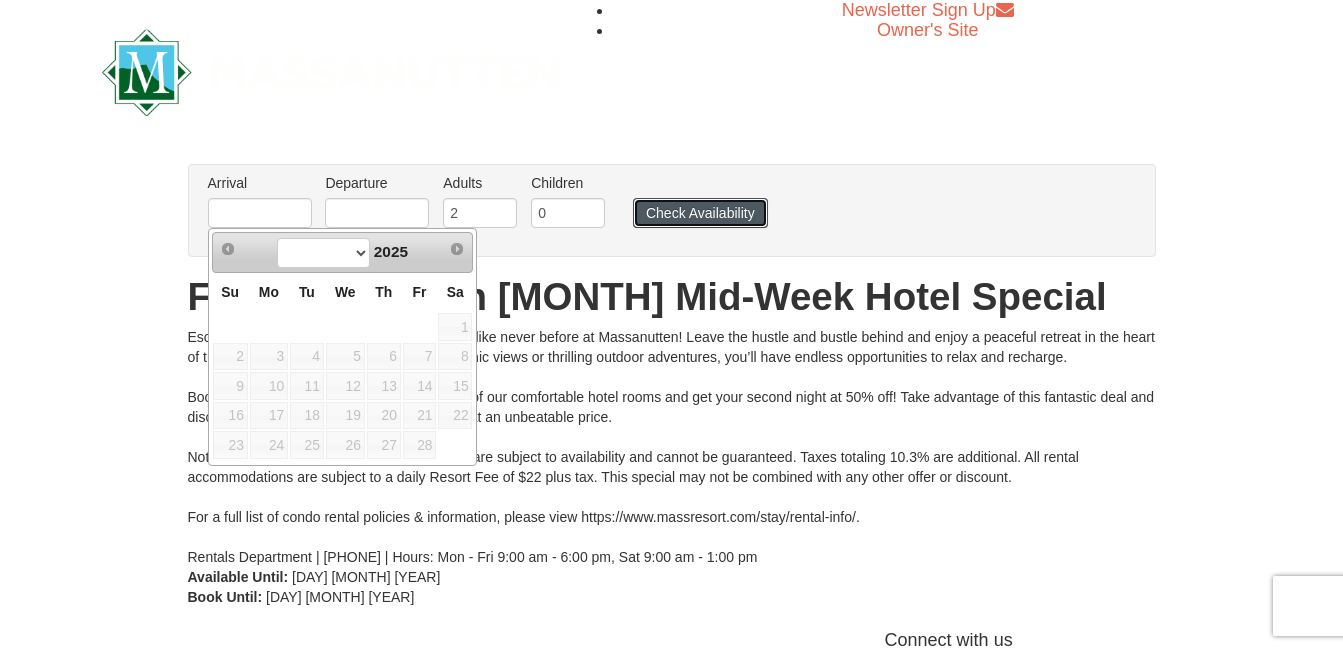 click on "Check Availability" at bounding box center (700, 213) 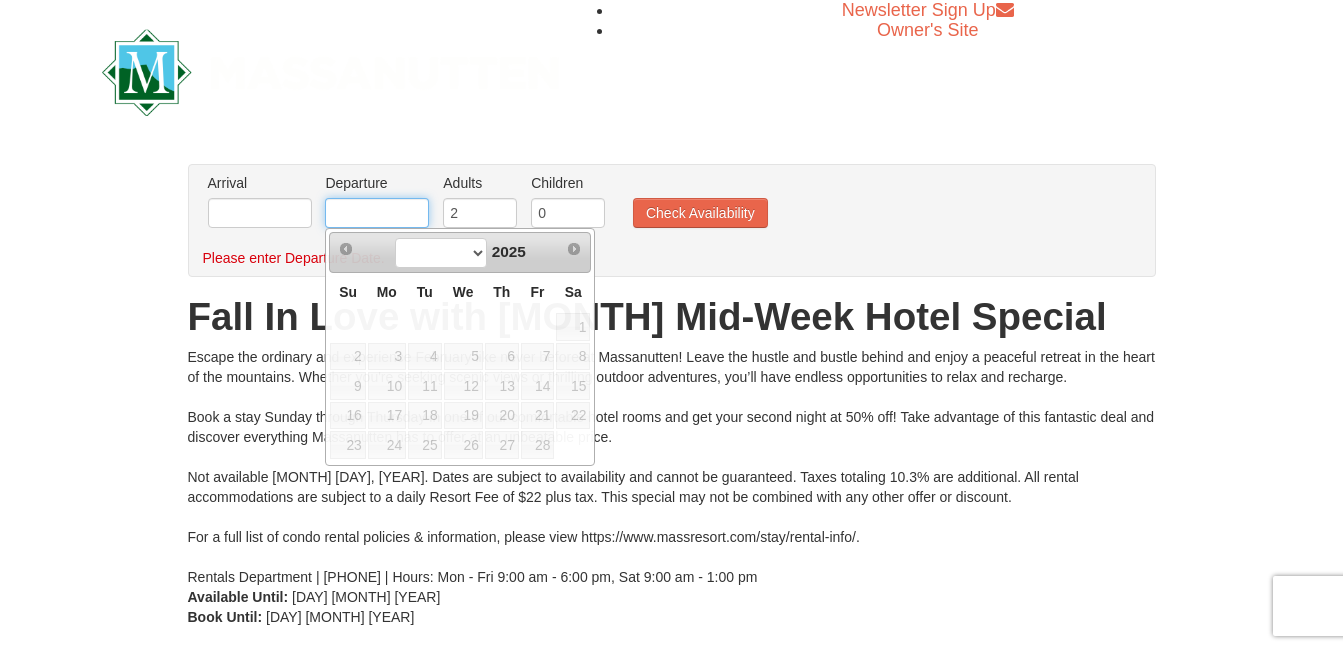 click at bounding box center (377, 213) 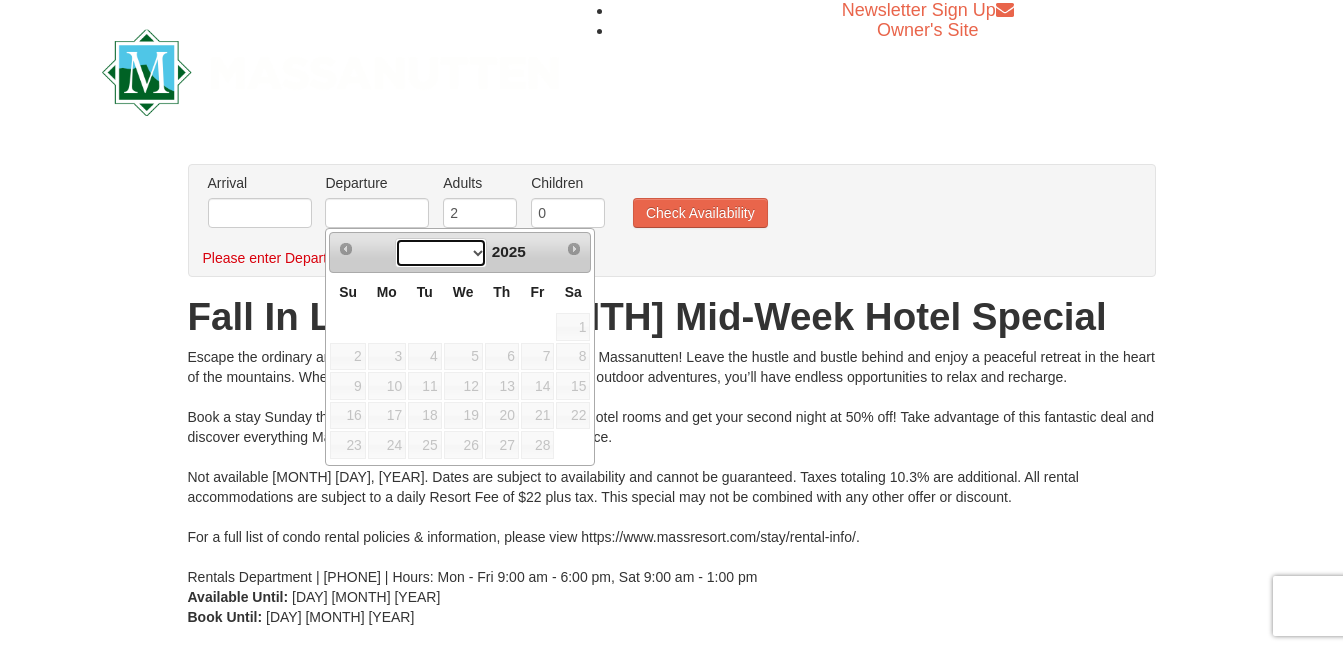 click at bounding box center [441, 253] 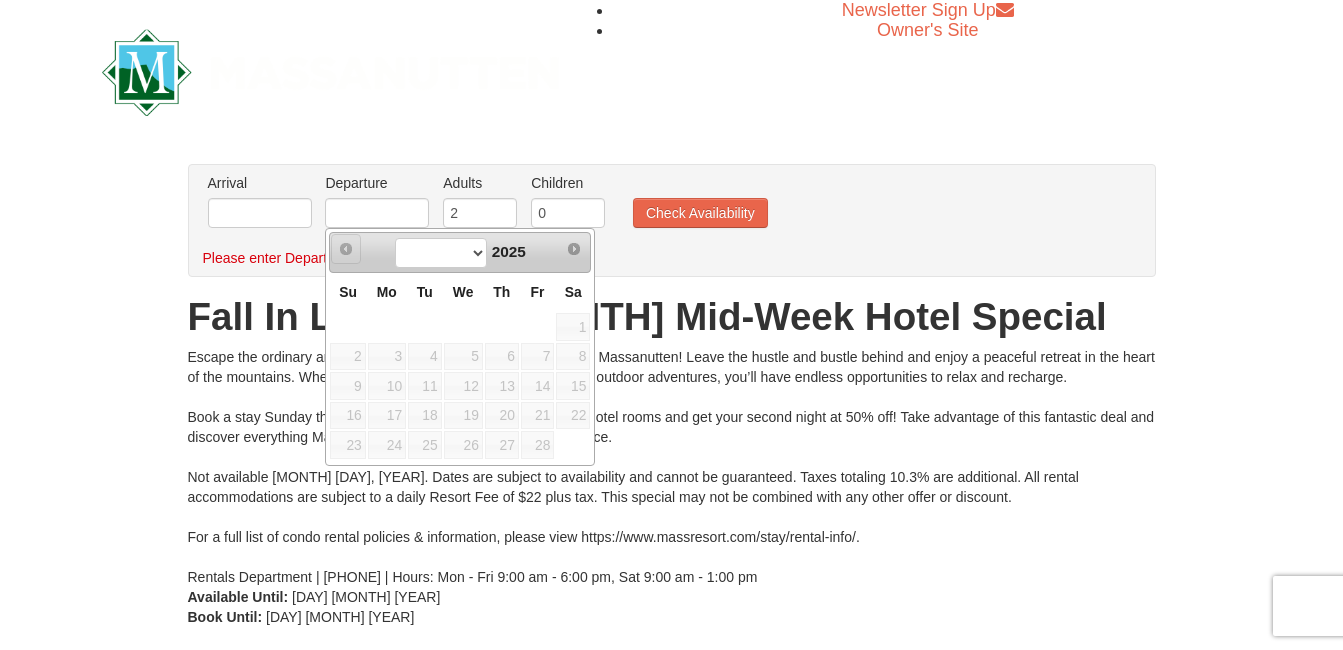 click on "Prev" at bounding box center (346, 249) 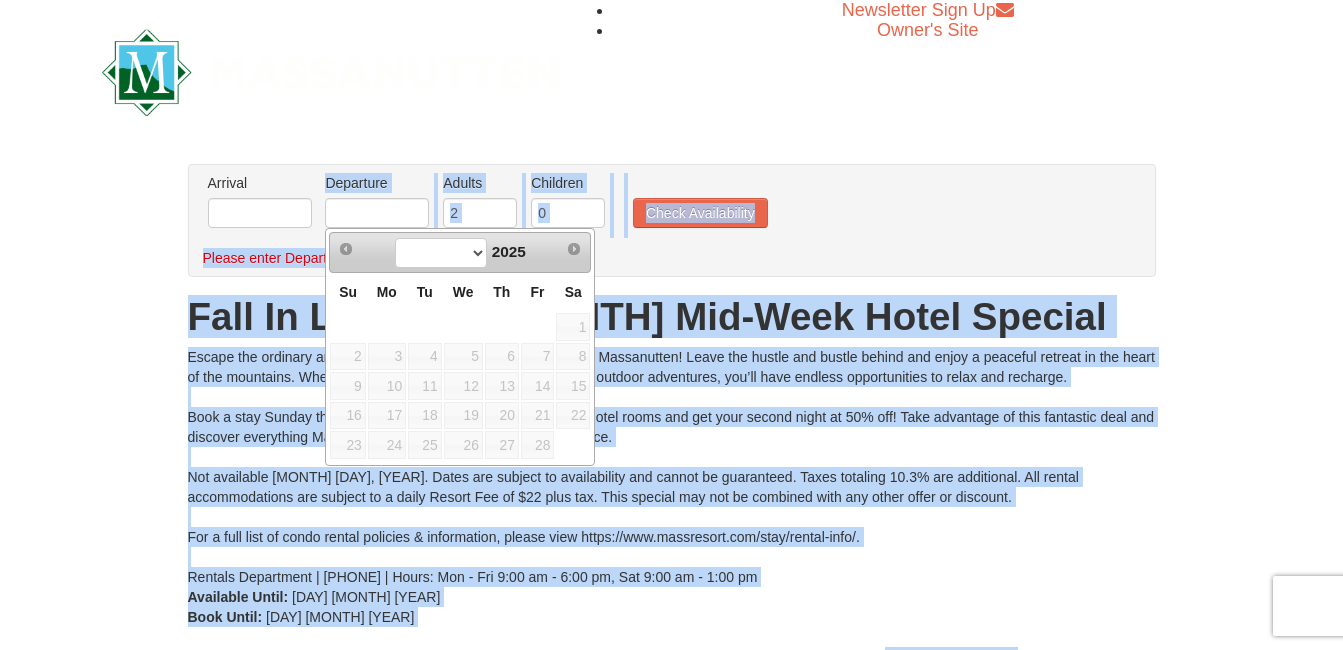 drag, startPoint x: 347, startPoint y: 246, endPoint x: 365, endPoint y: 153, distance: 94.72592 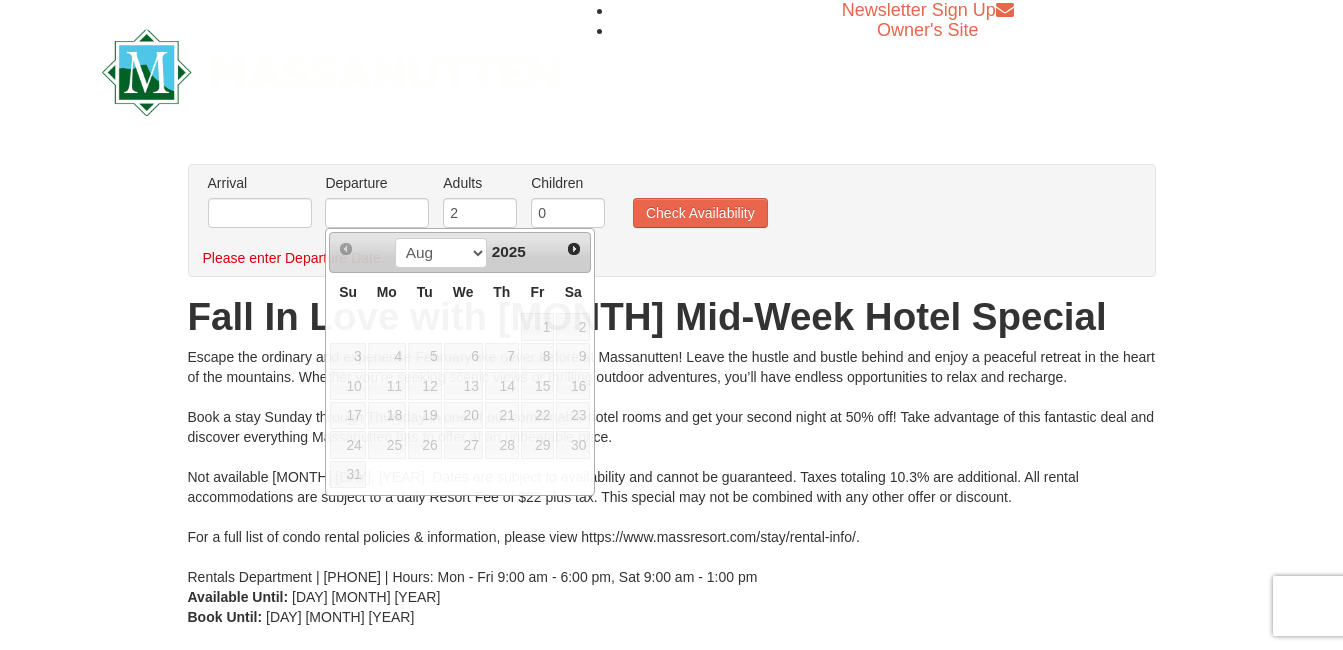 drag, startPoint x: 365, startPoint y: 153, endPoint x: 365, endPoint y: 120, distance: 33 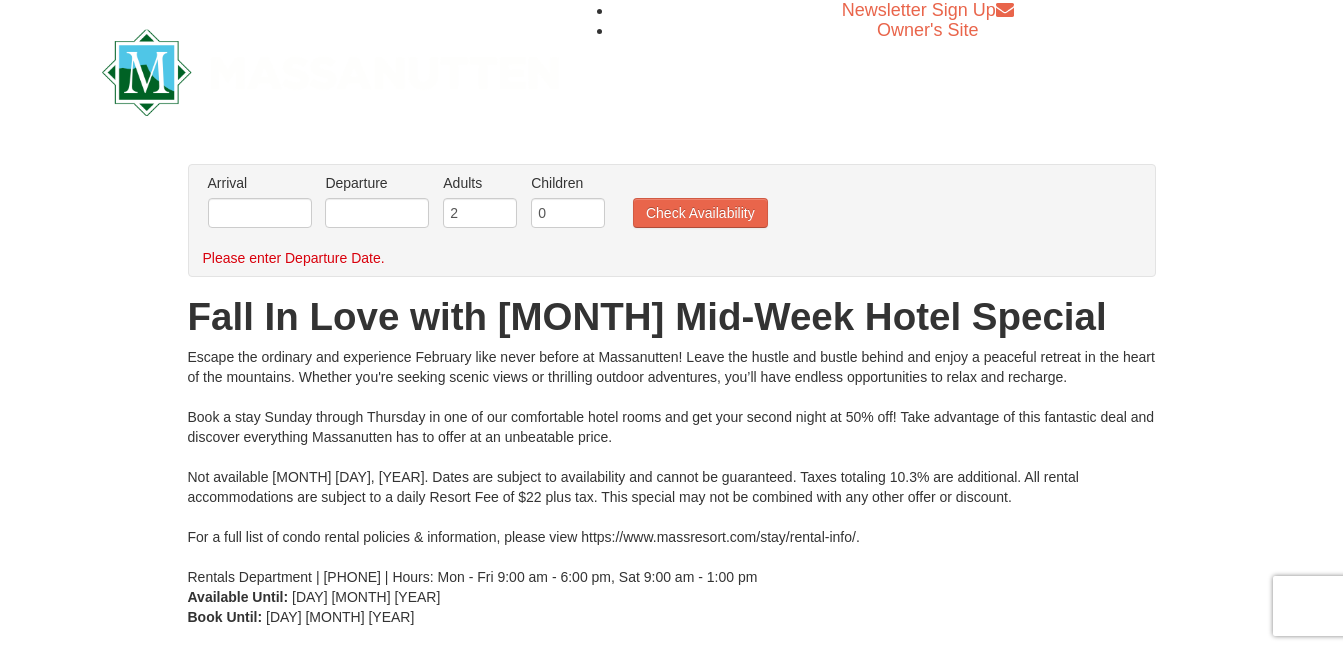 click at bounding box center [331, 72] 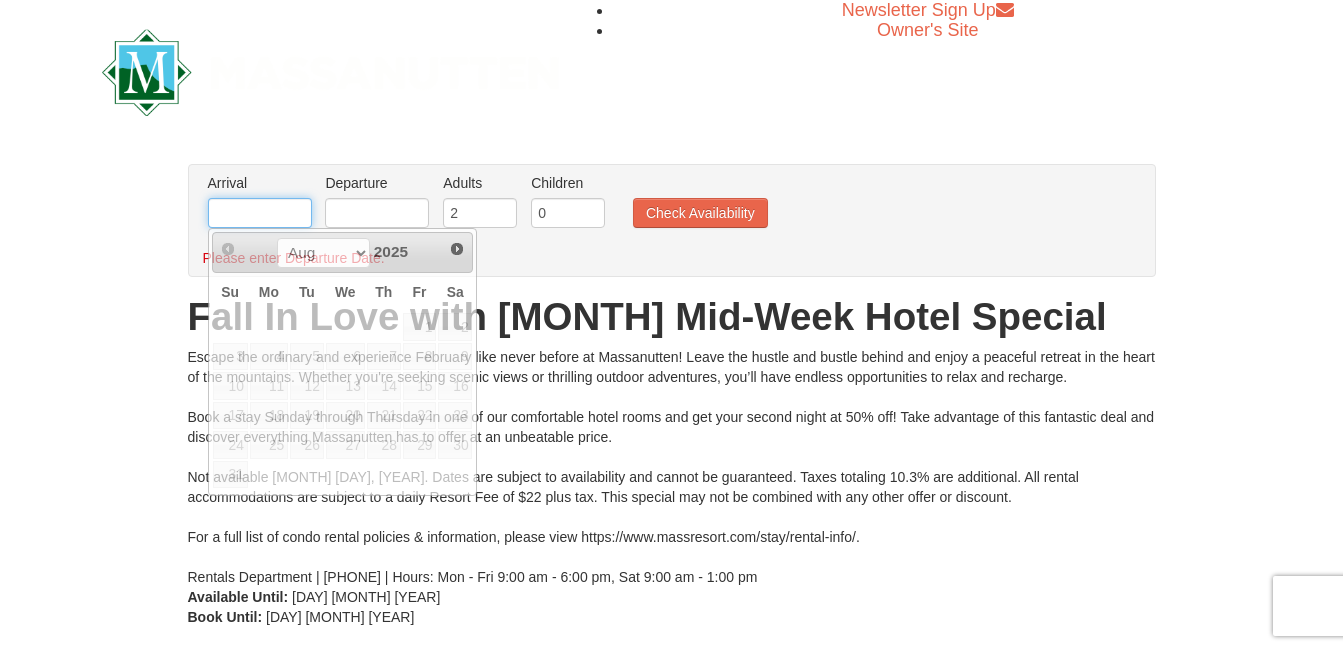 click at bounding box center (260, 213) 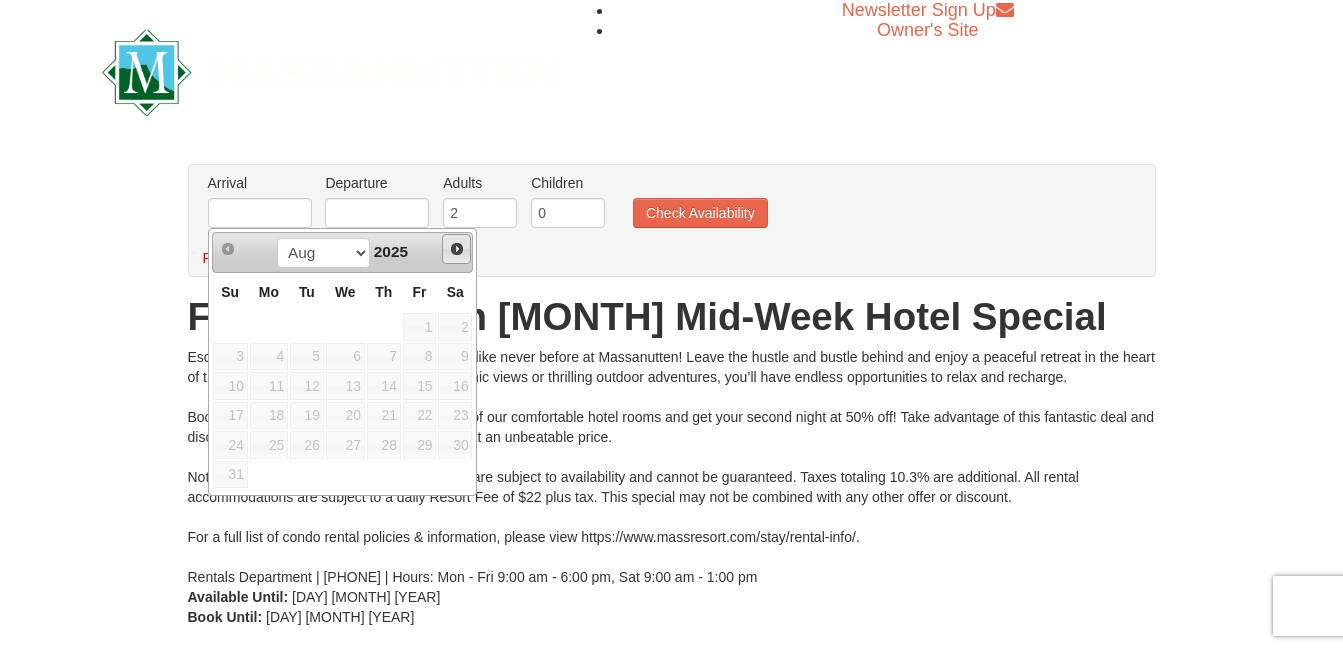 click on "Next" at bounding box center (457, 249) 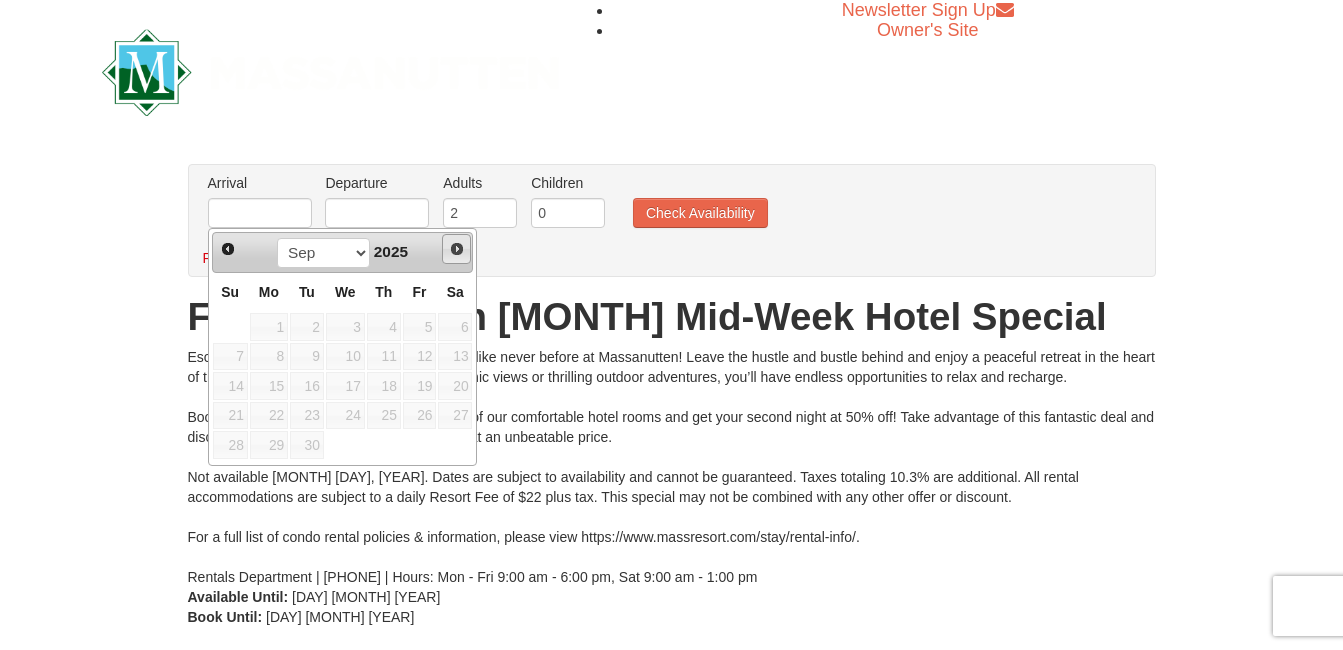 click on "Next" at bounding box center [457, 249] 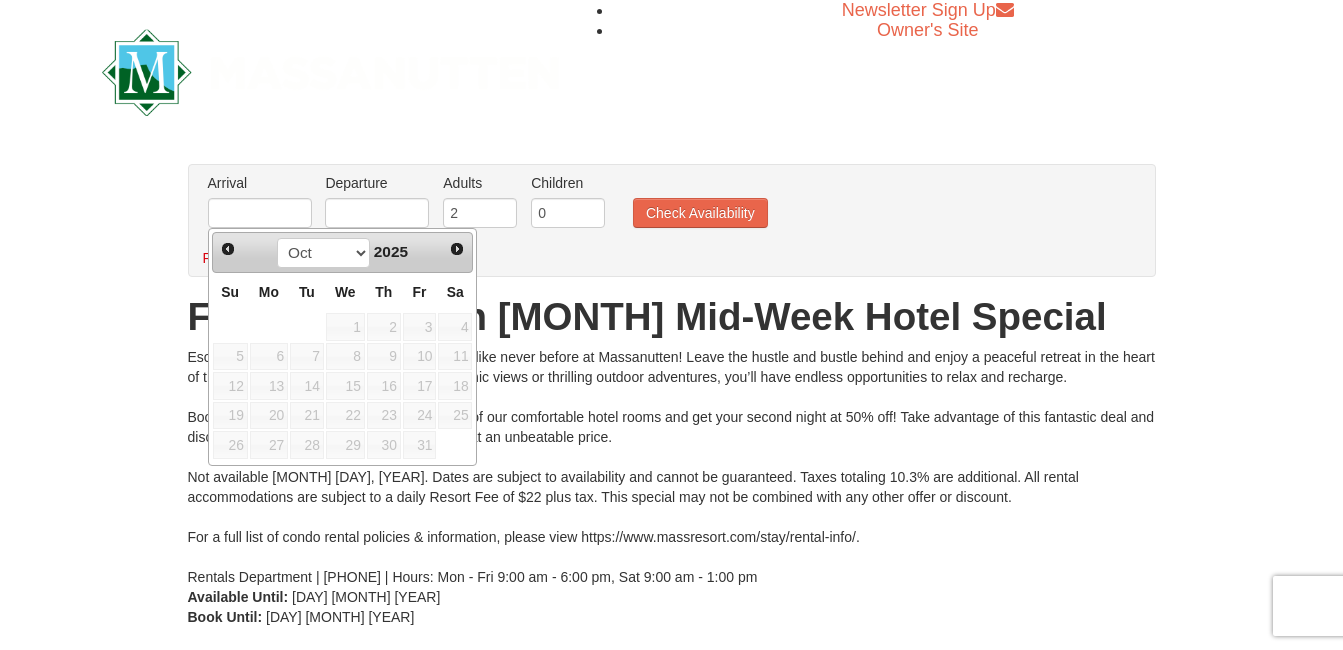 click on "17" at bounding box center (420, 386) 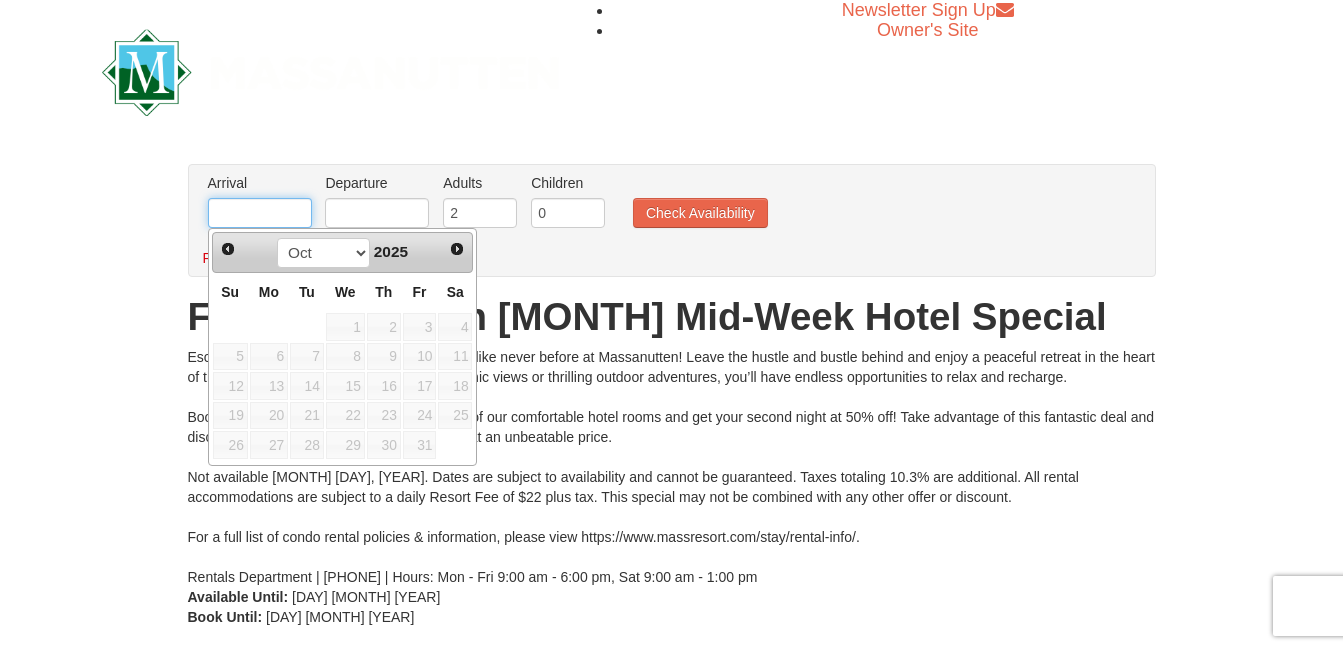 click at bounding box center [260, 213] 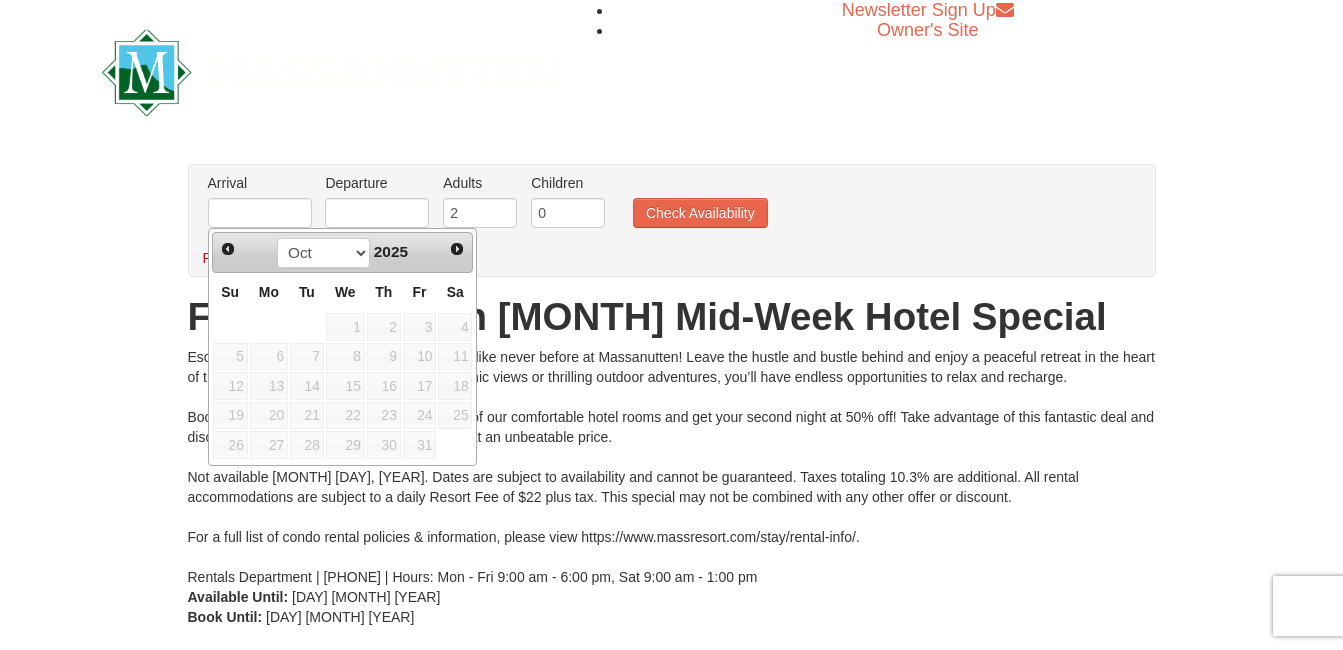 click on "17" at bounding box center (420, 386) 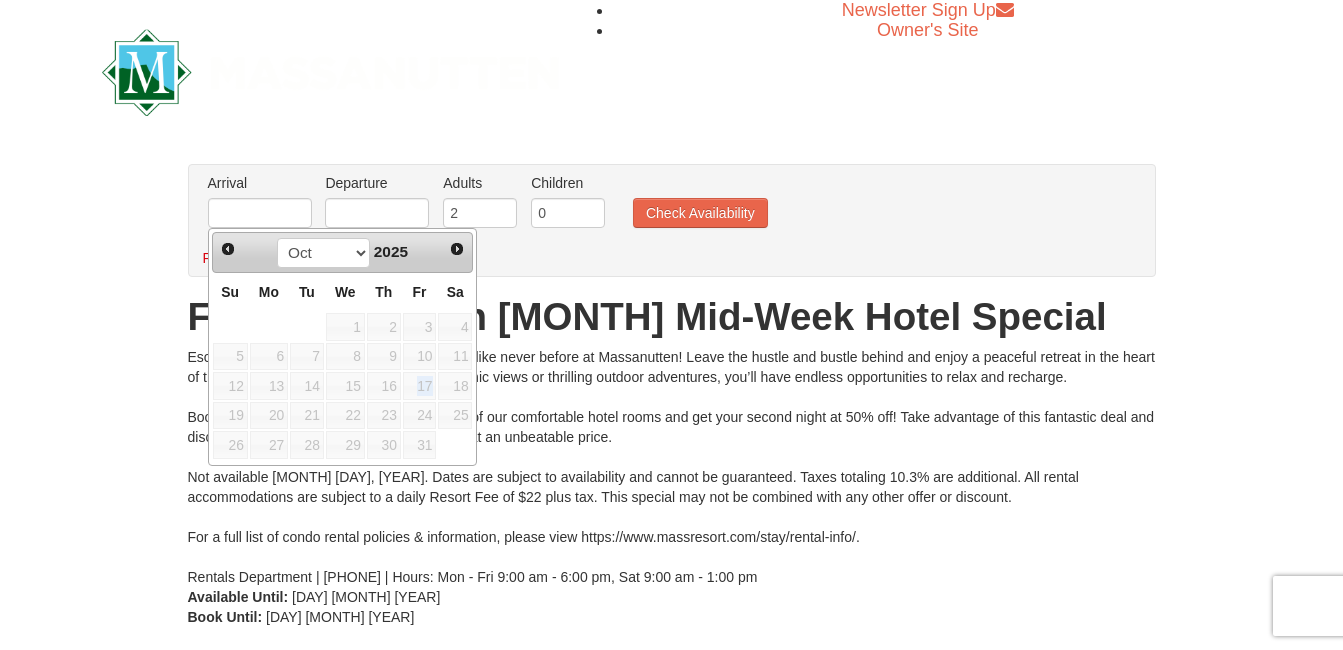 click on "17" at bounding box center (420, 386) 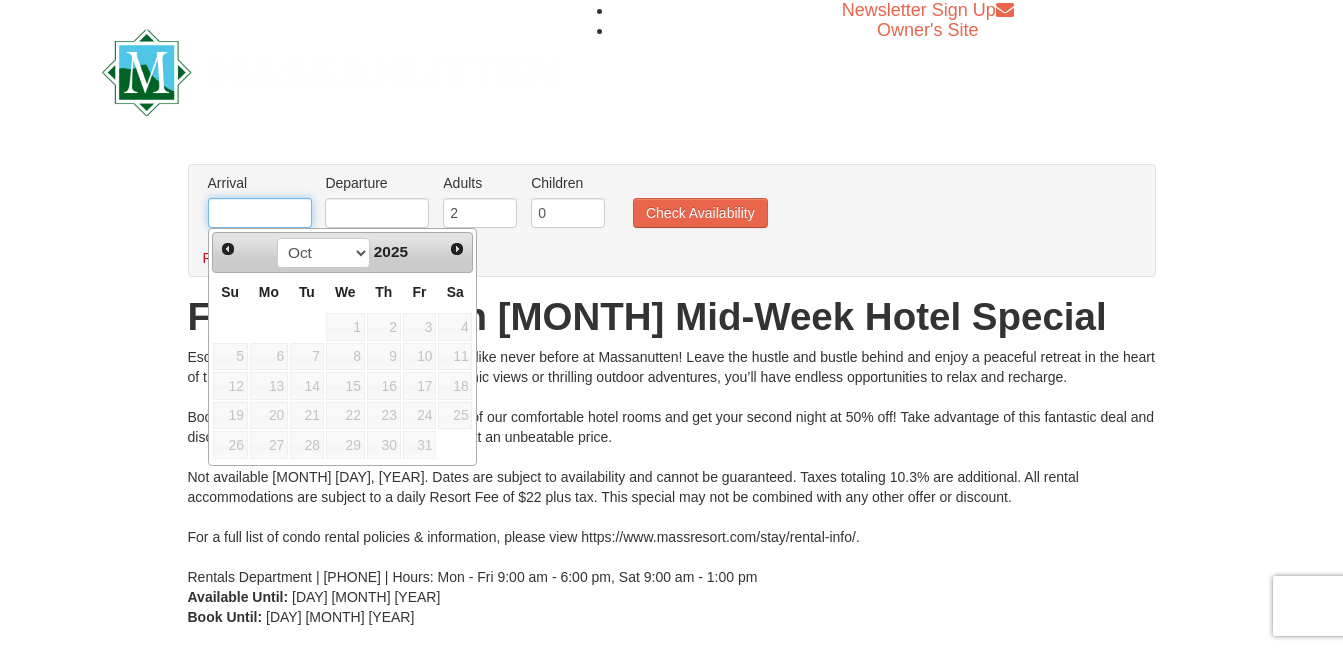 click at bounding box center [260, 213] 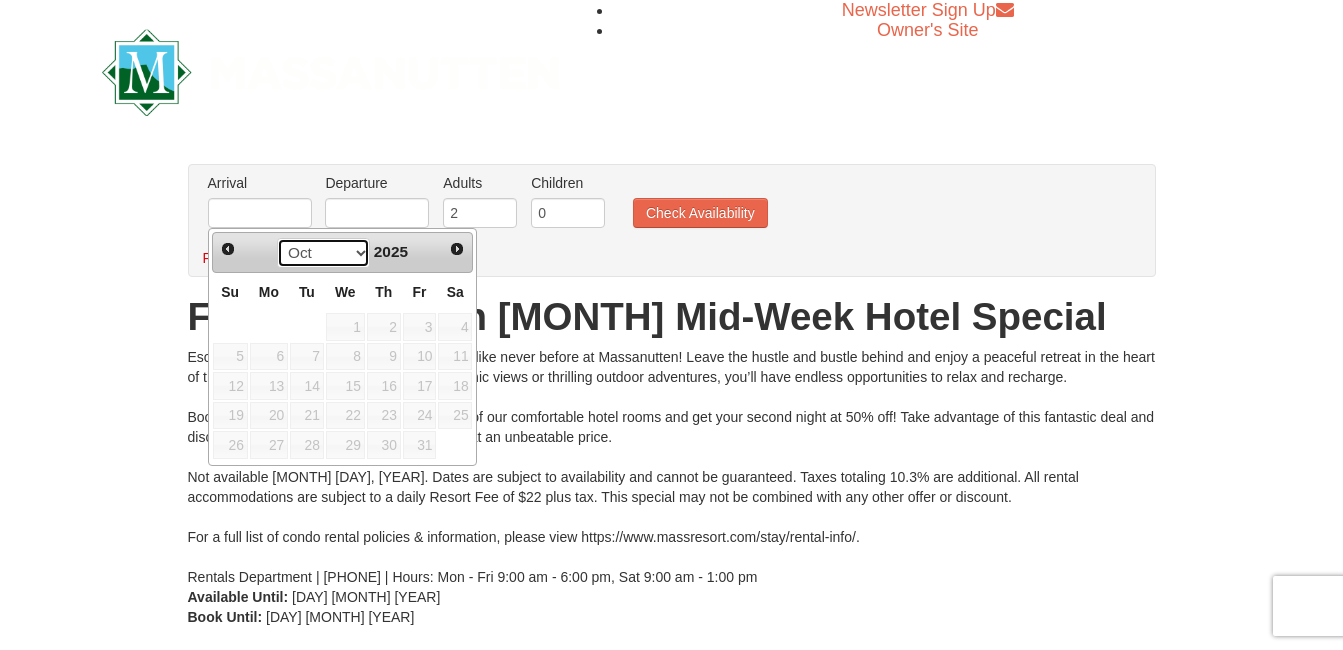 click on "Aug Sep Oct Nov Dec" at bounding box center (323, 253) 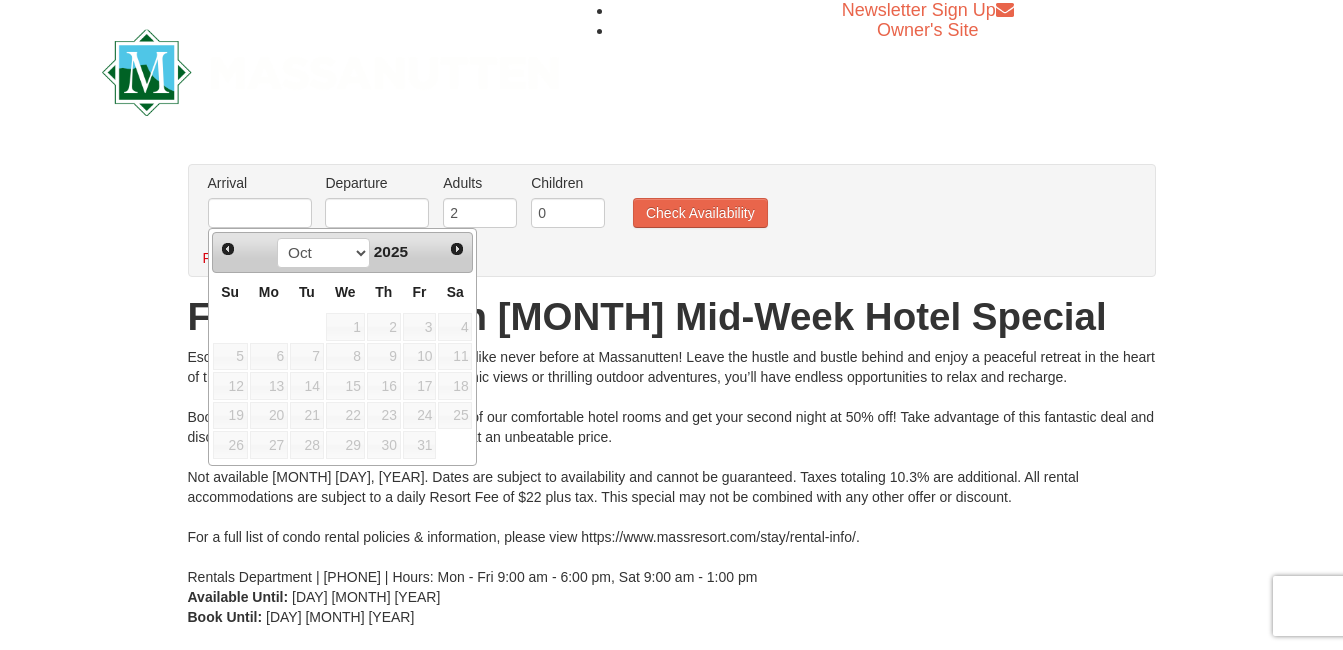 click on "17" at bounding box center (420, 386) 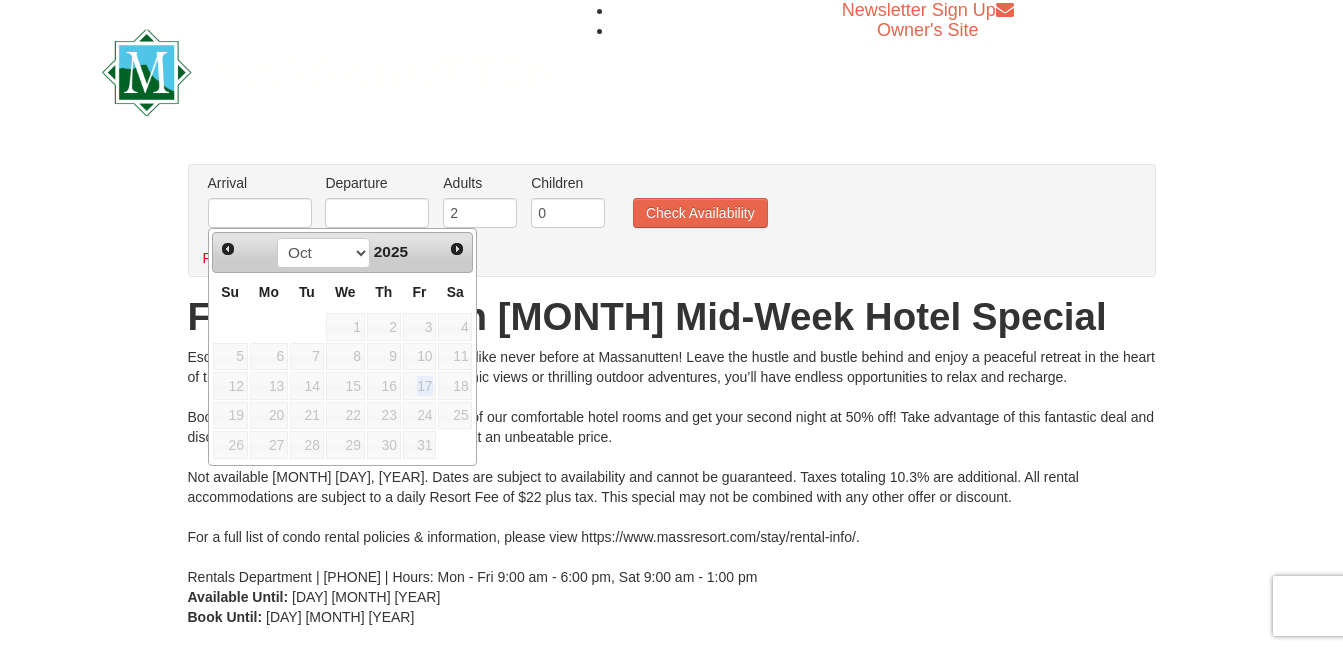 click on "17" at bounding box center [420, 386] 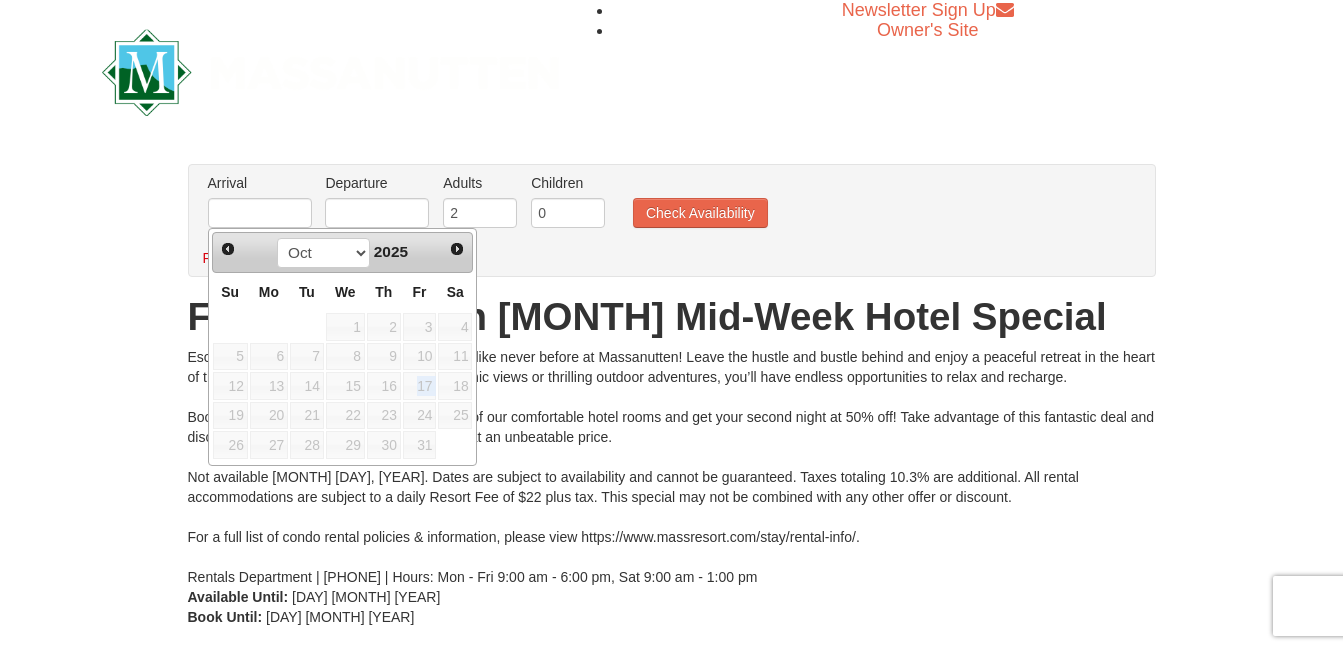 click on "17" at bounding box center [420, 386] 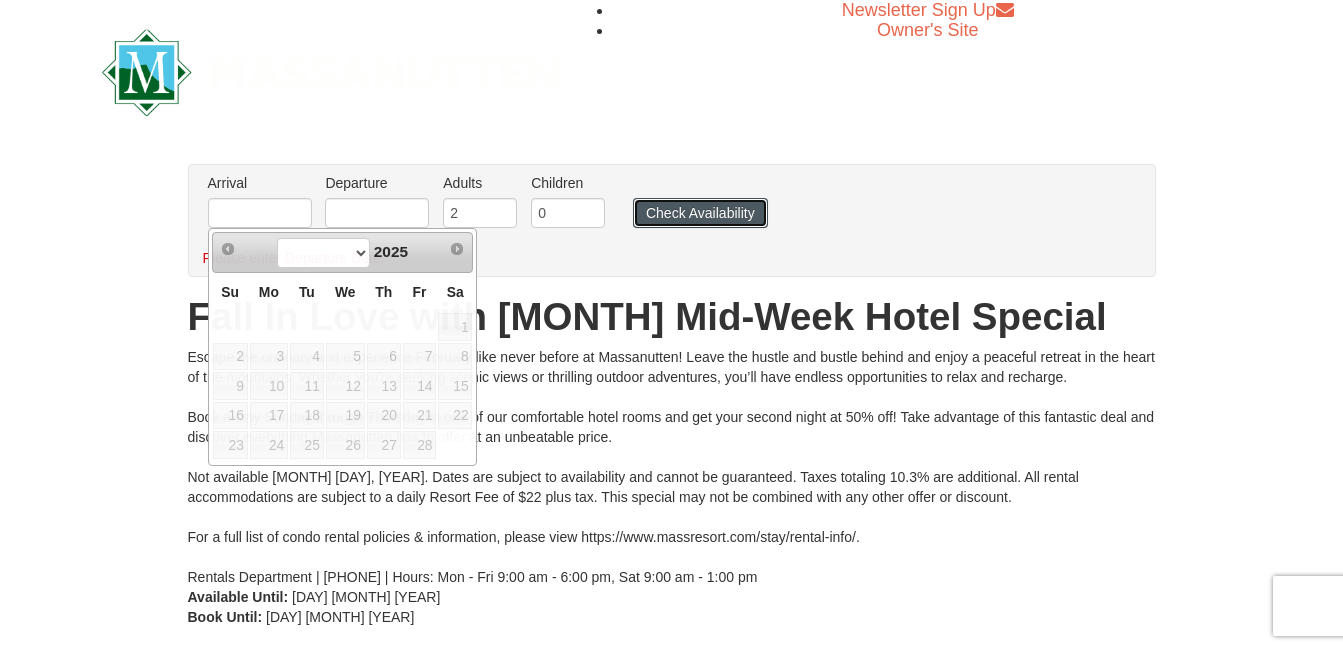drag, startPoint x: 427, startPoint y: 387, endPoint x: 659, endPoint y: 209, distance: 292.4175 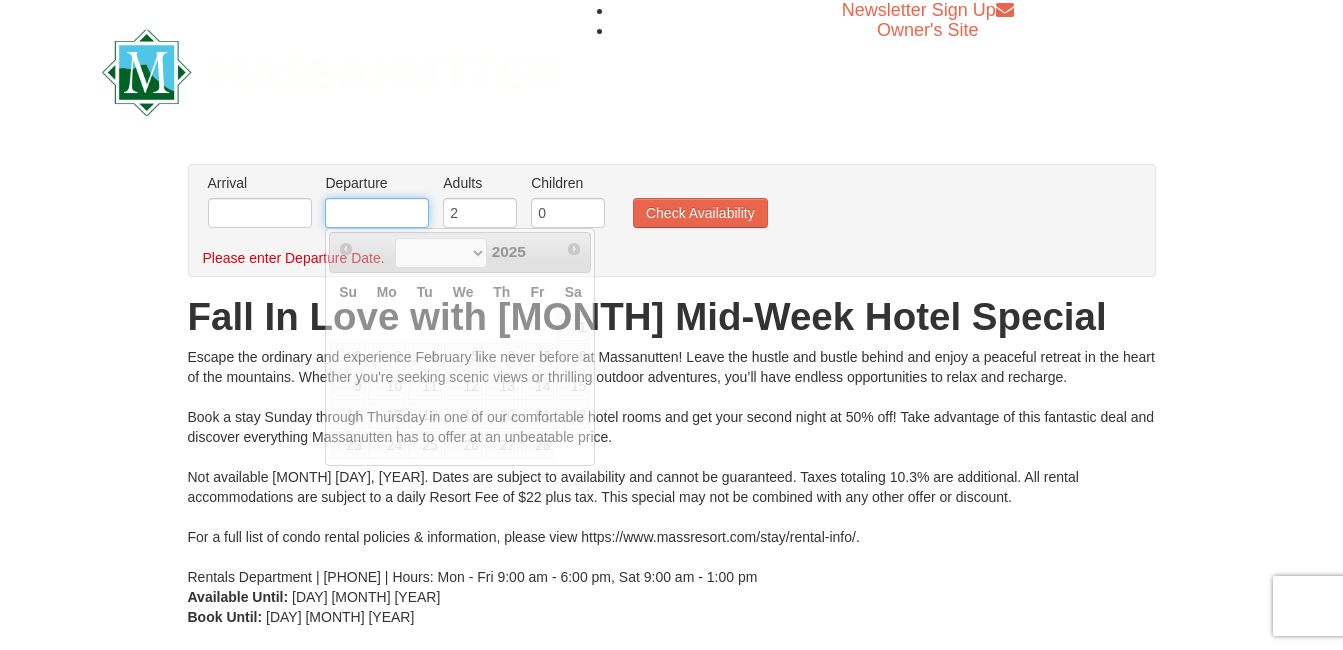 click at bounding box center (377, 213) 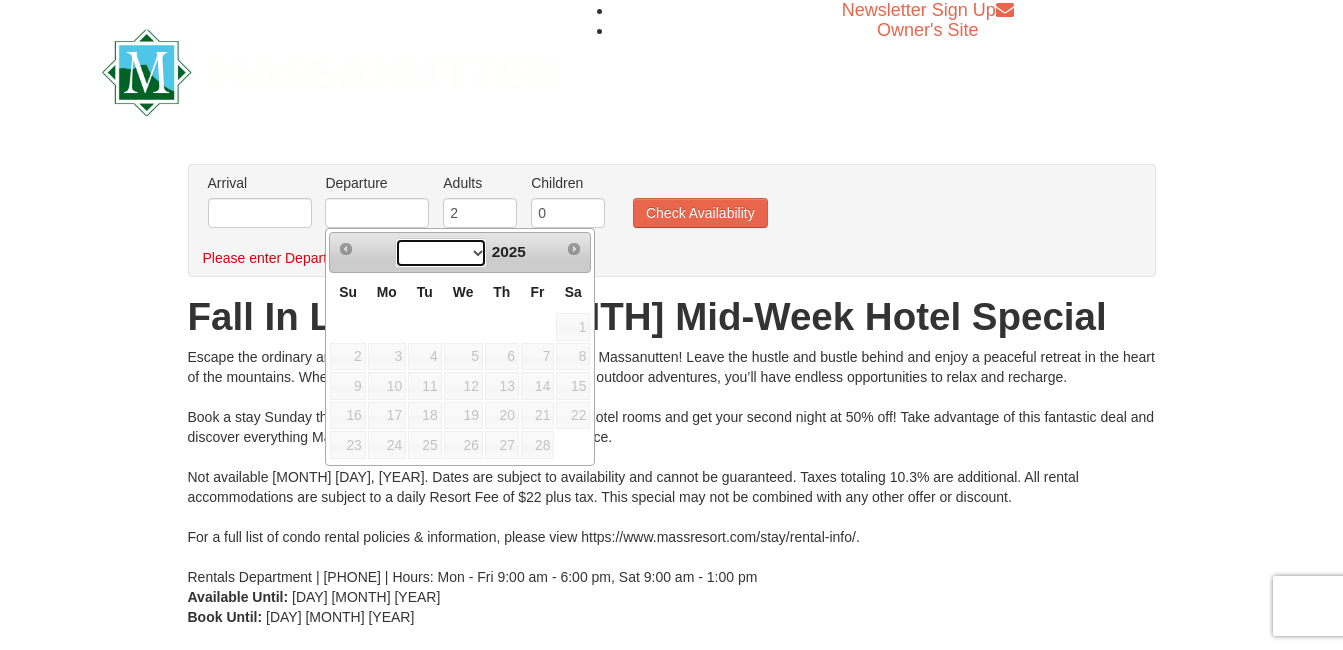 click at bounding box center [441, 253] 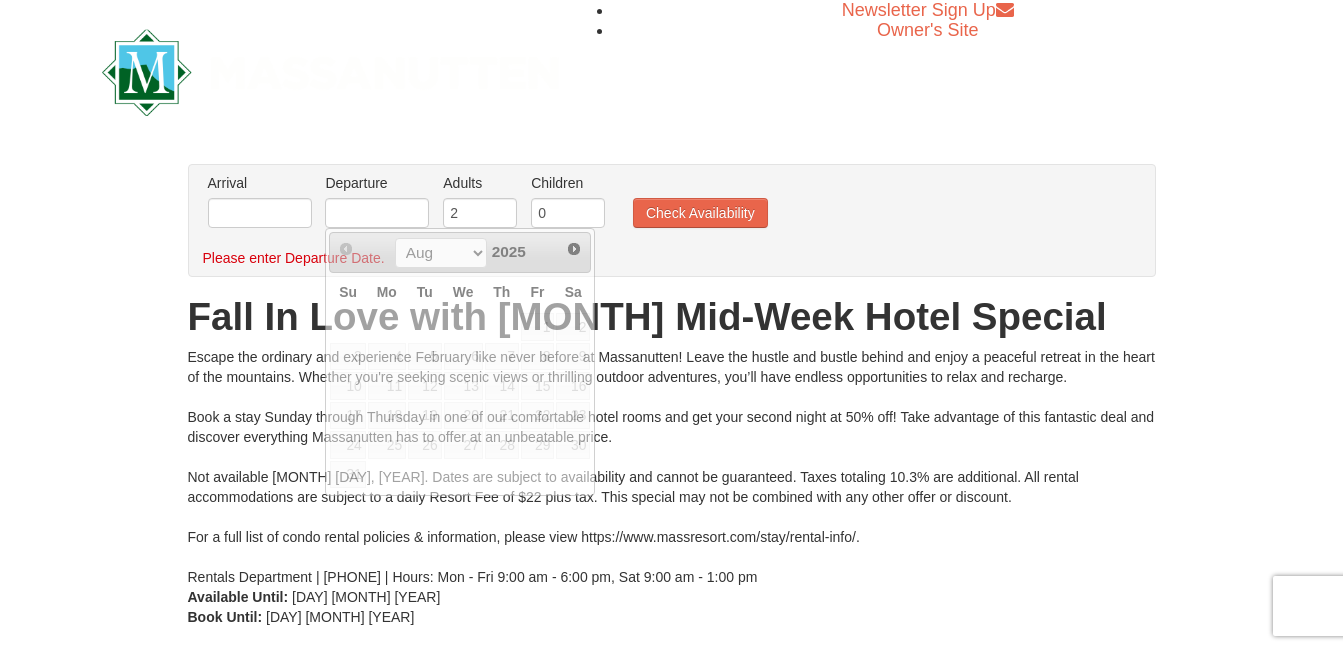 click on "×
From:
To:
Adults:
2
Children:
0
Change
Arrival Please format dates MM/DD/YYYY Please format dates MM/DD/YYYY
Departure Please format dates MM/DD/YYYY Please format dates MM/DD/YYYY
Adults
2 0" at bounding box center (671, 395) 